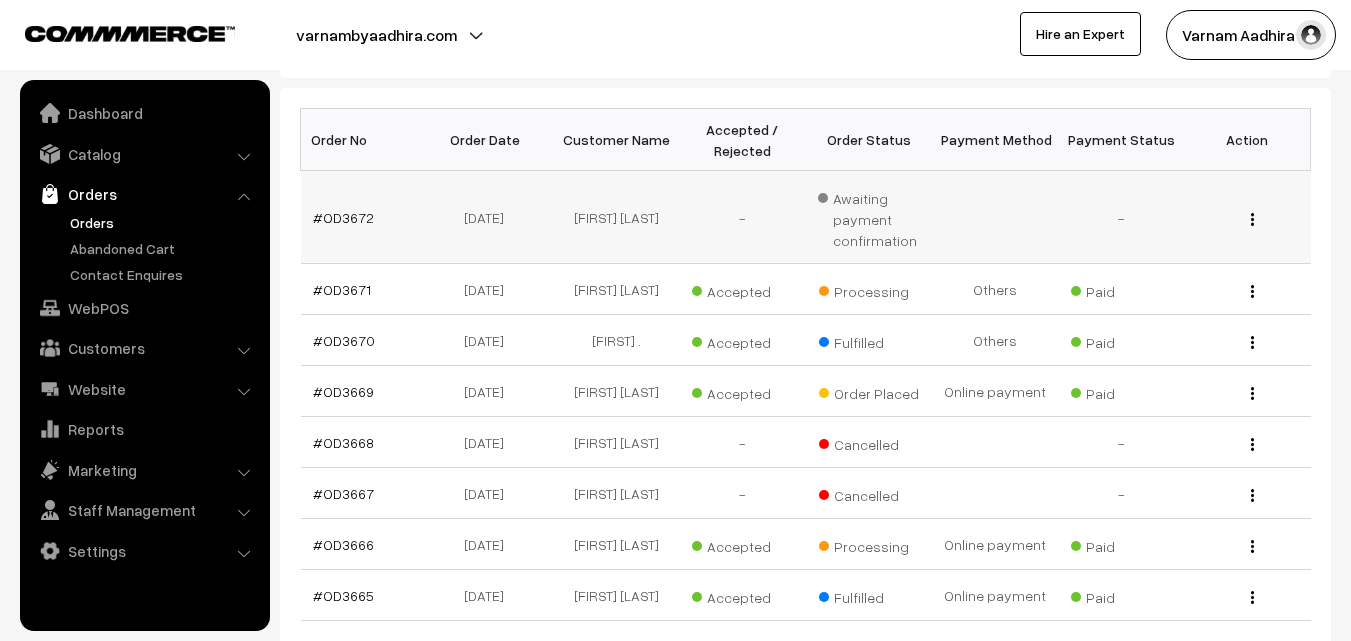 scroll, scrollTop: 300, scrollLeft: 0, axis: vertical 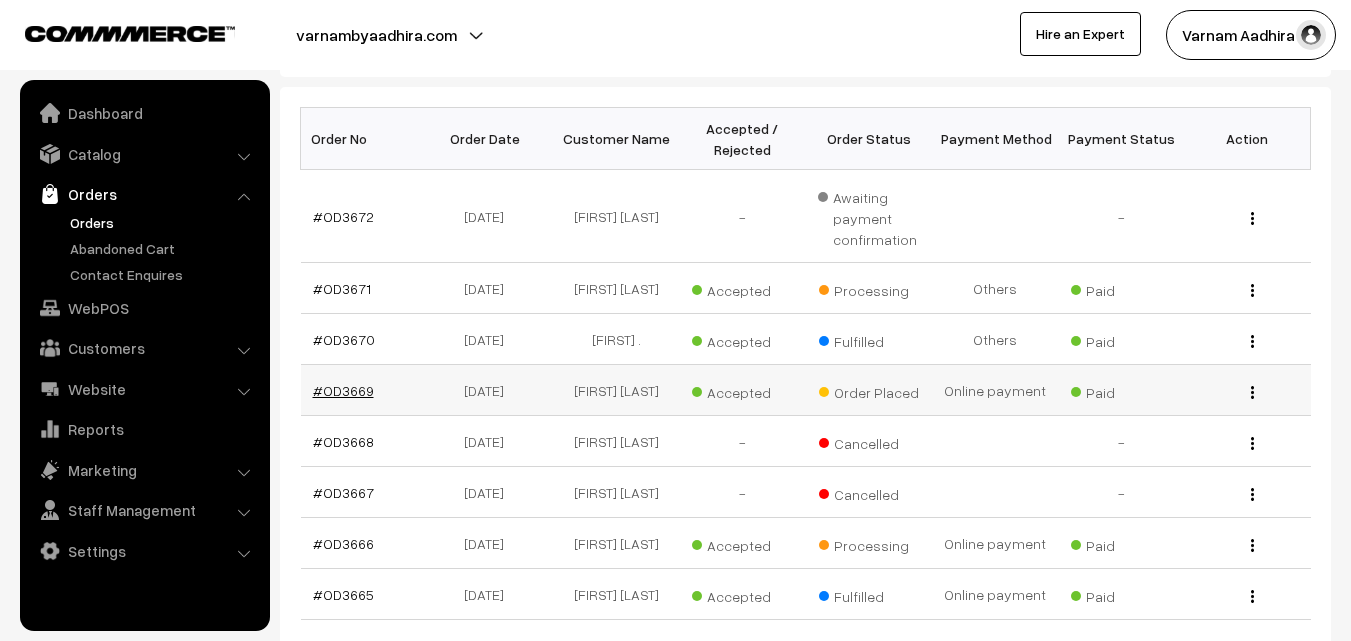 click on "#OD3669" at bounding box center (343, 390) 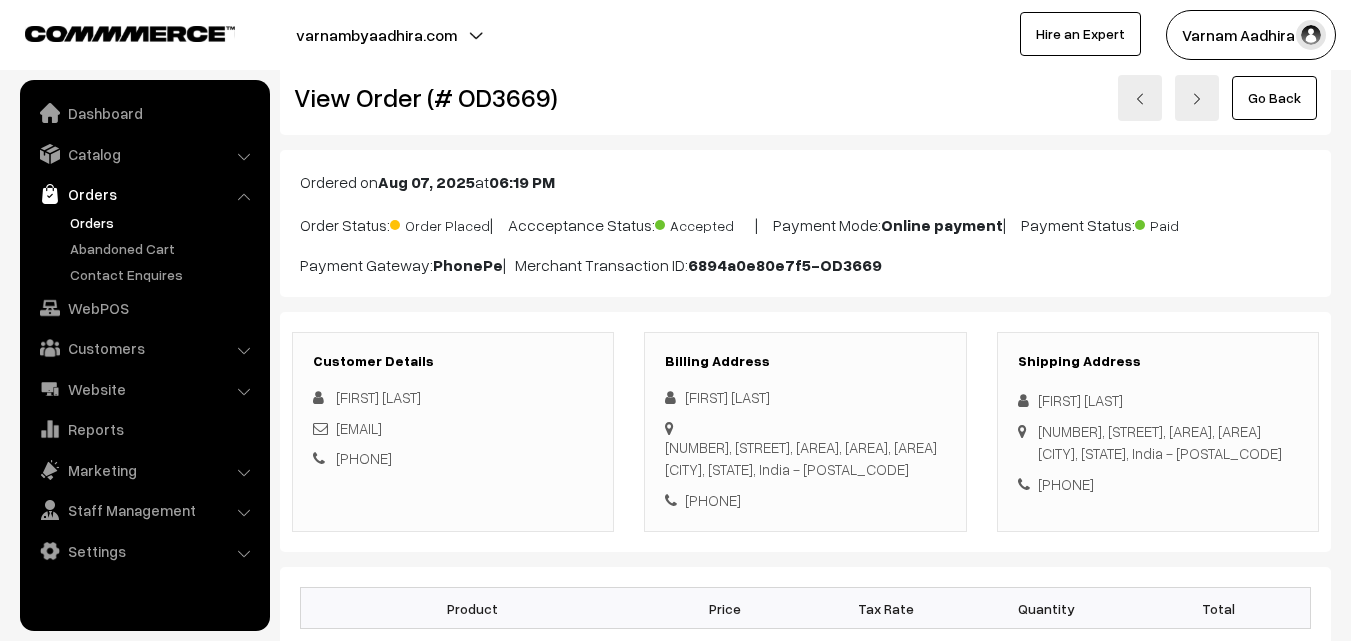 scroll, scrollTop: 0, scrollLeft: 0, axis: both 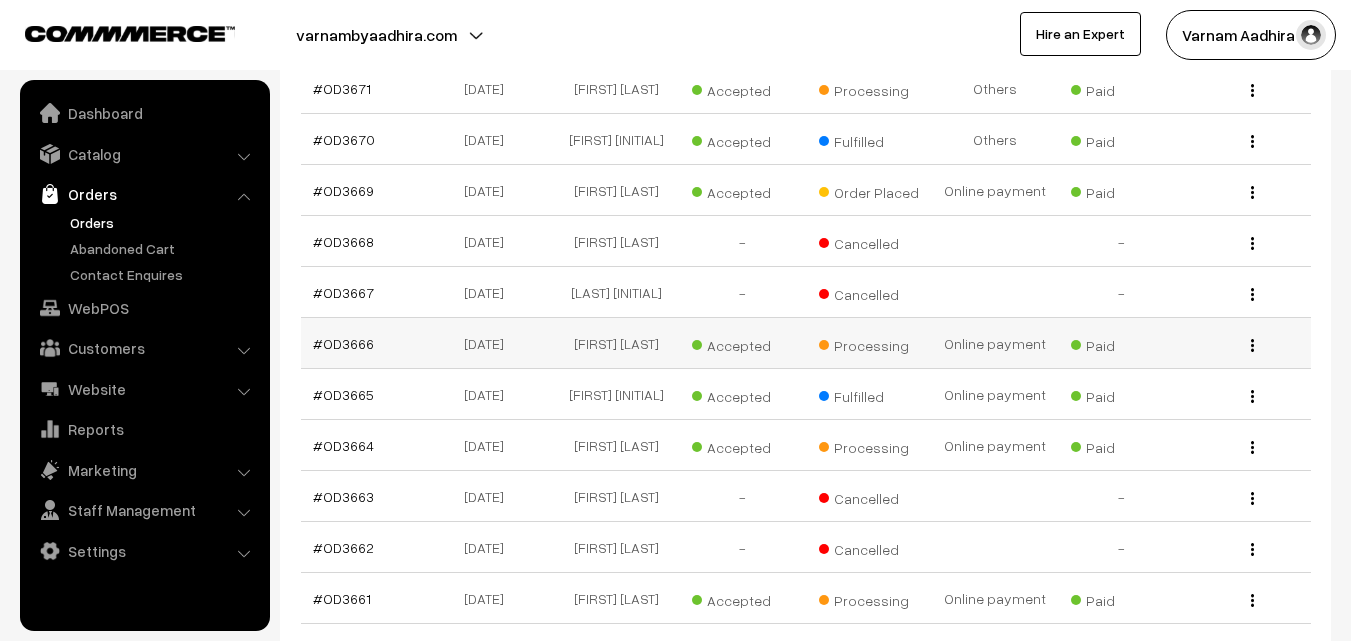 click on "[DATE]" at bounding box center (490, 343) 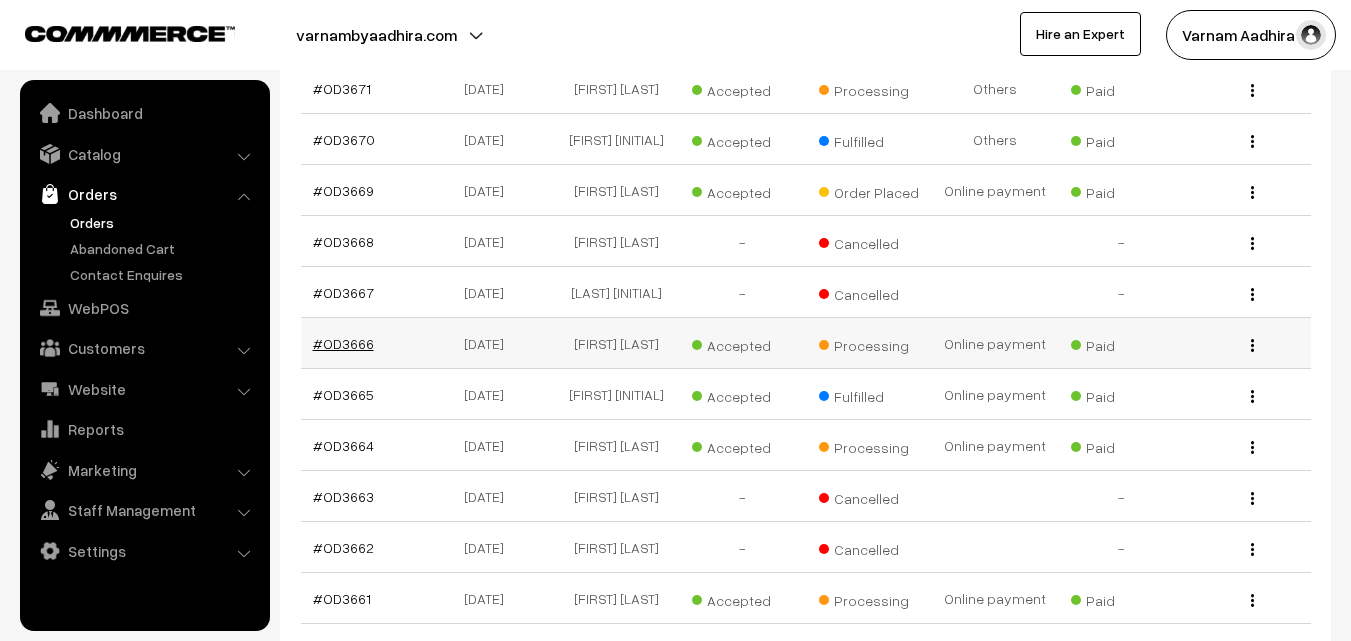 click on "#OD3666" at bounding box center [343, 343] 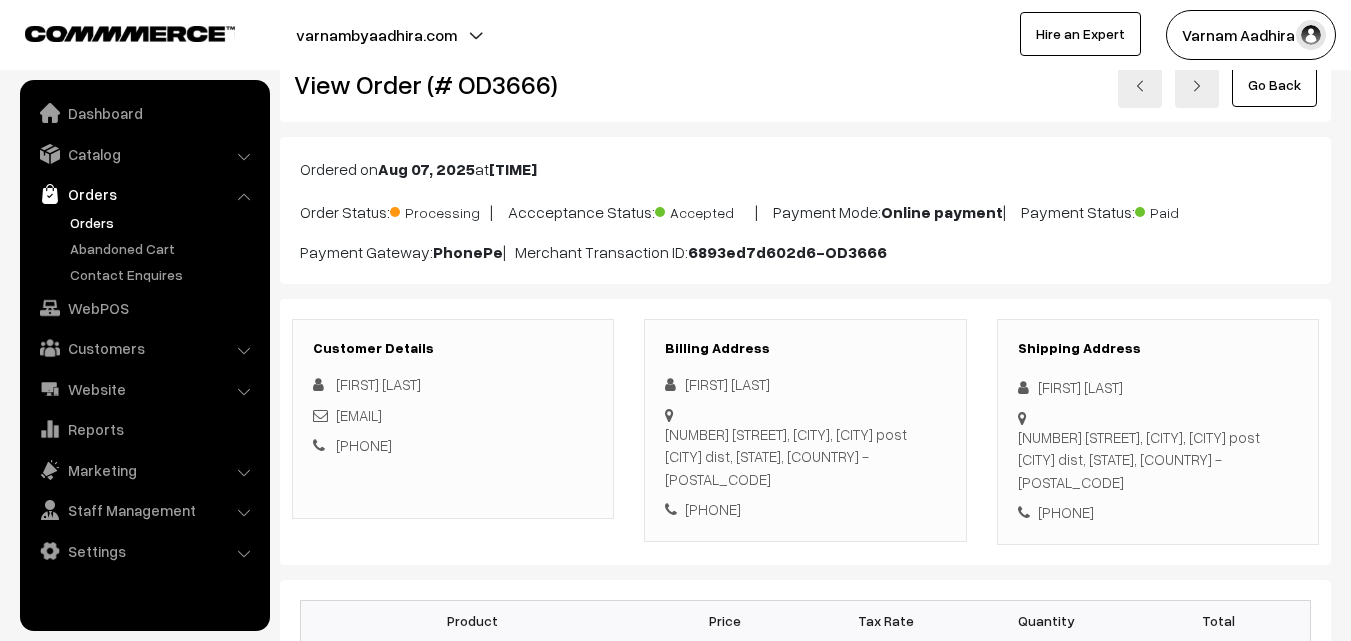 scroll, scrollTop: 0, scrollLeft: 0, axis: both 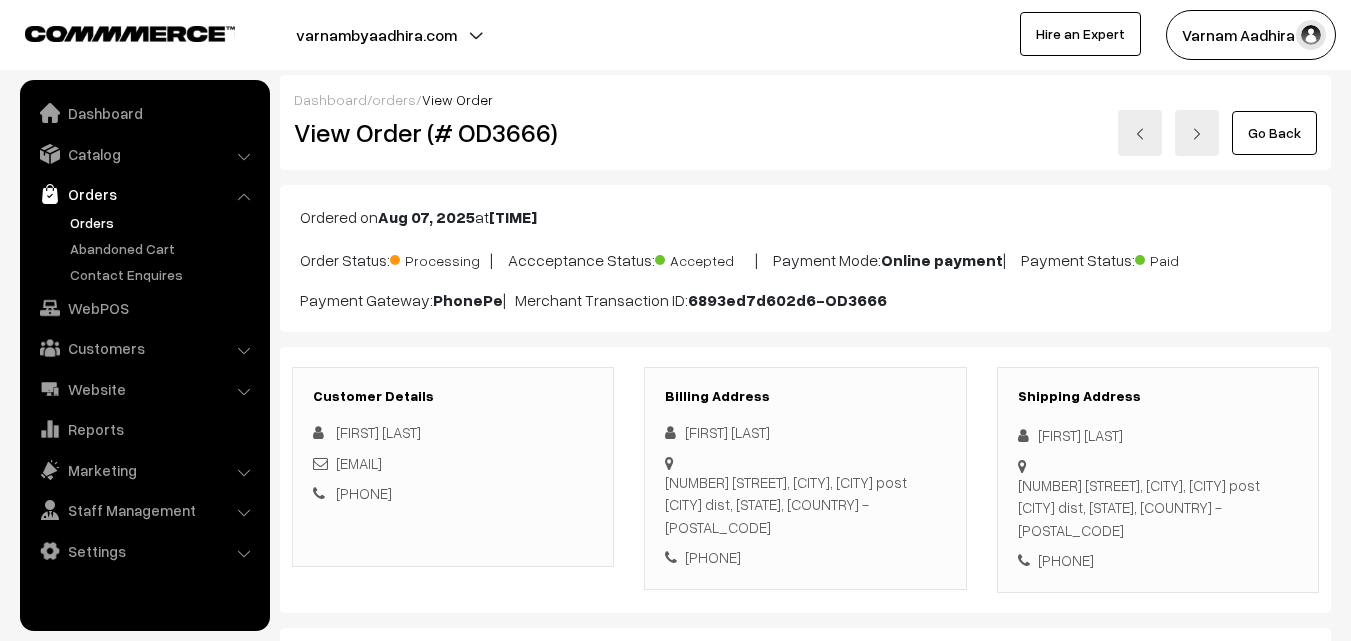 click on "Go Back" at bounding box center [1274, 133] 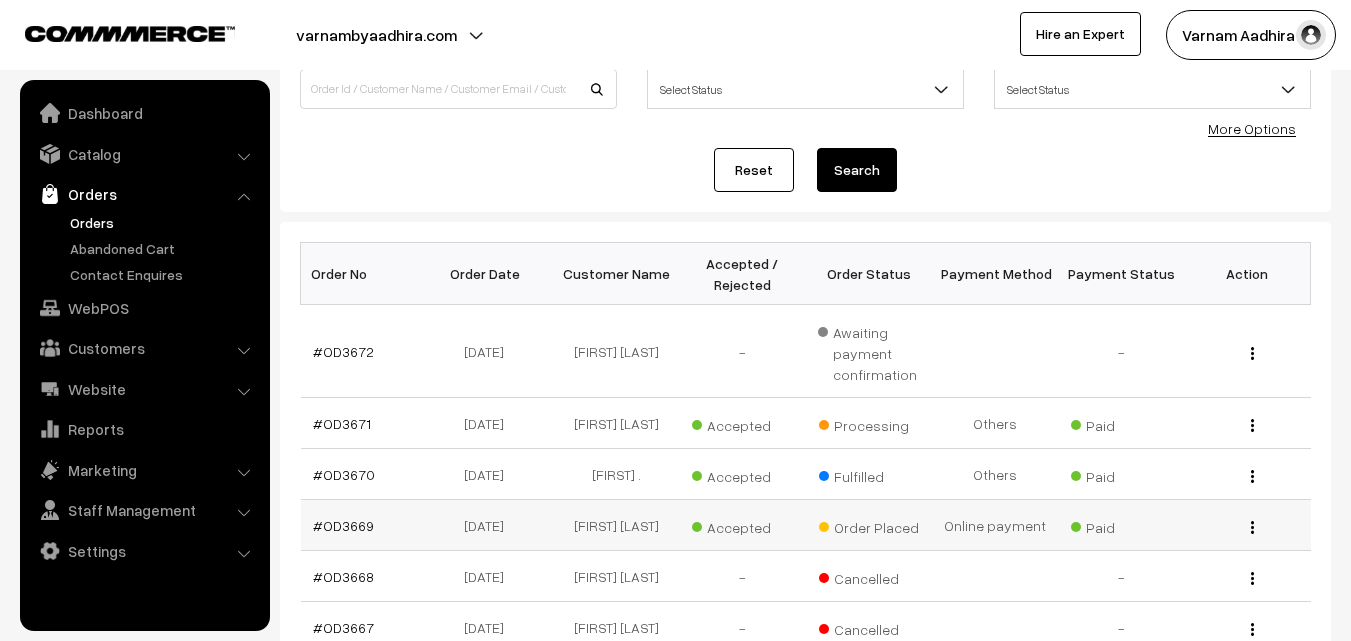 scroll, scrollTop: 200, scrollLeft: 0, axis: vertical 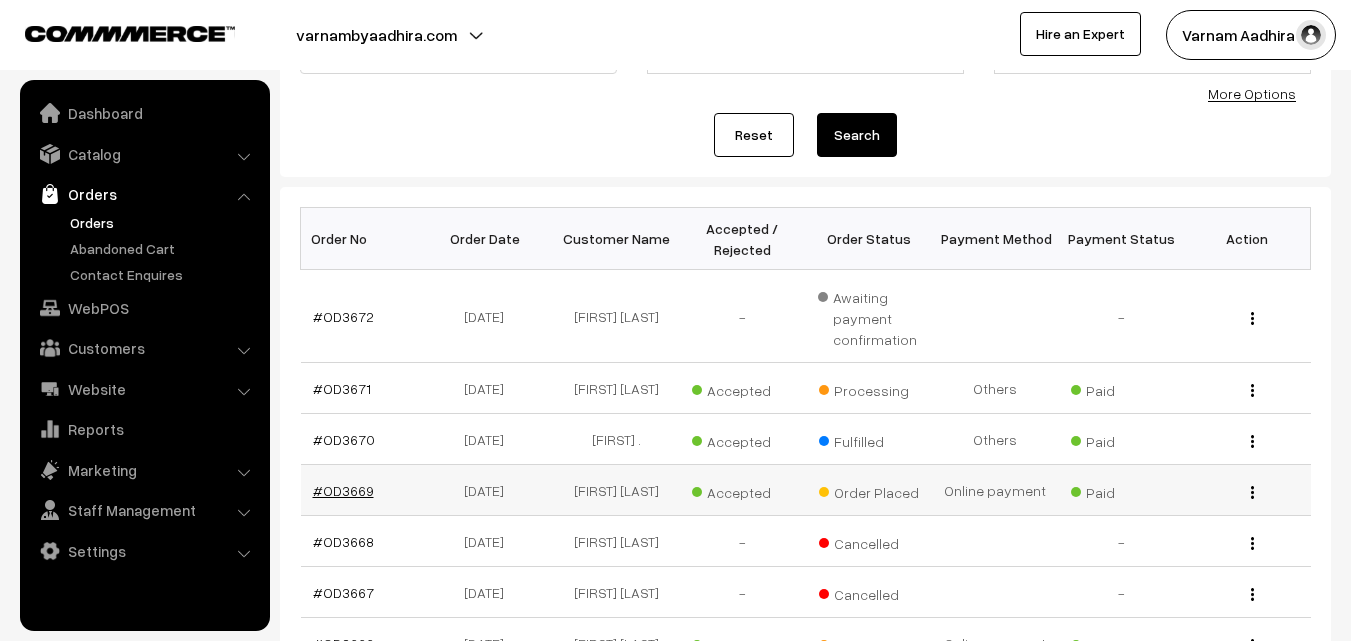 click on "#OD3669" at bounding box center [343, 490] 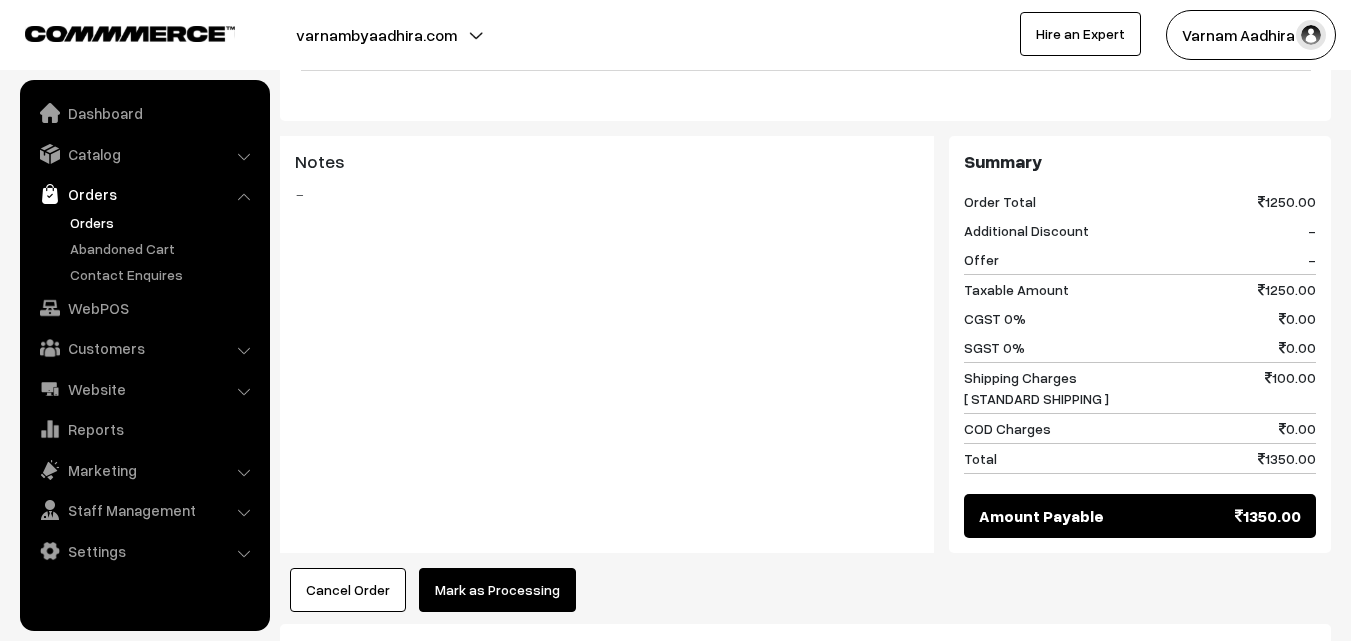 scroll, scrollTop: 1200, scrollLeft: 0, axis: vertical 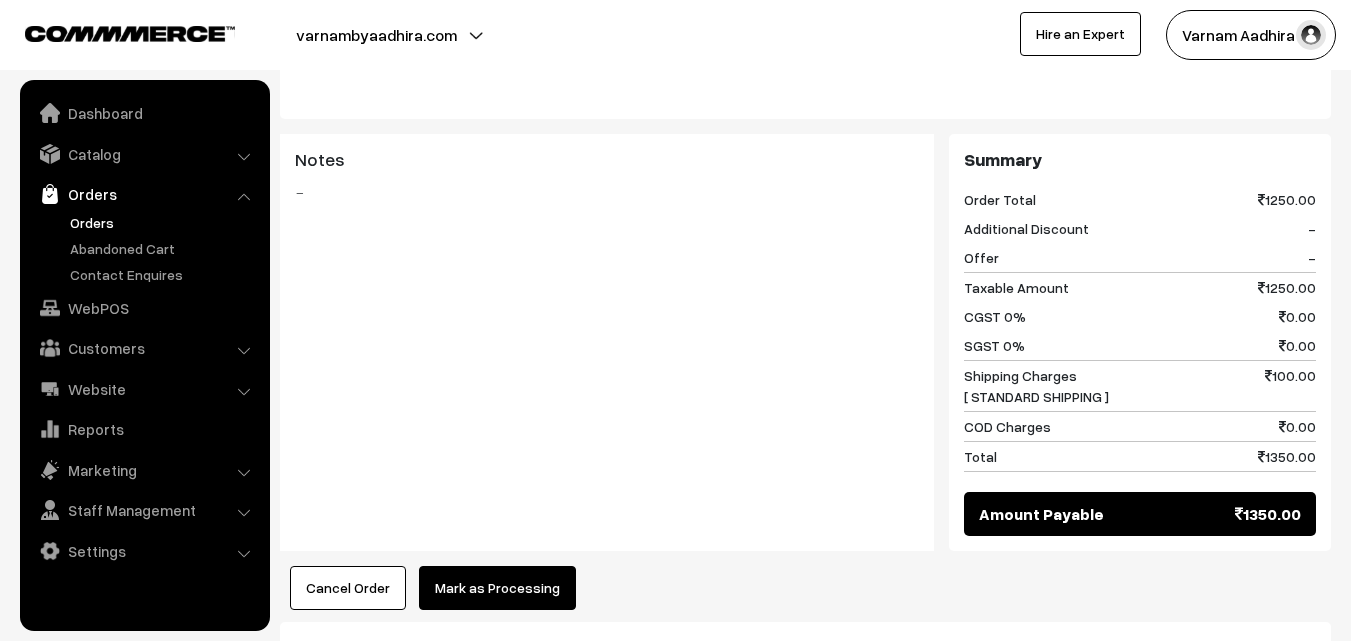click on "Mark as Processing" at bounding box center [497, 588] 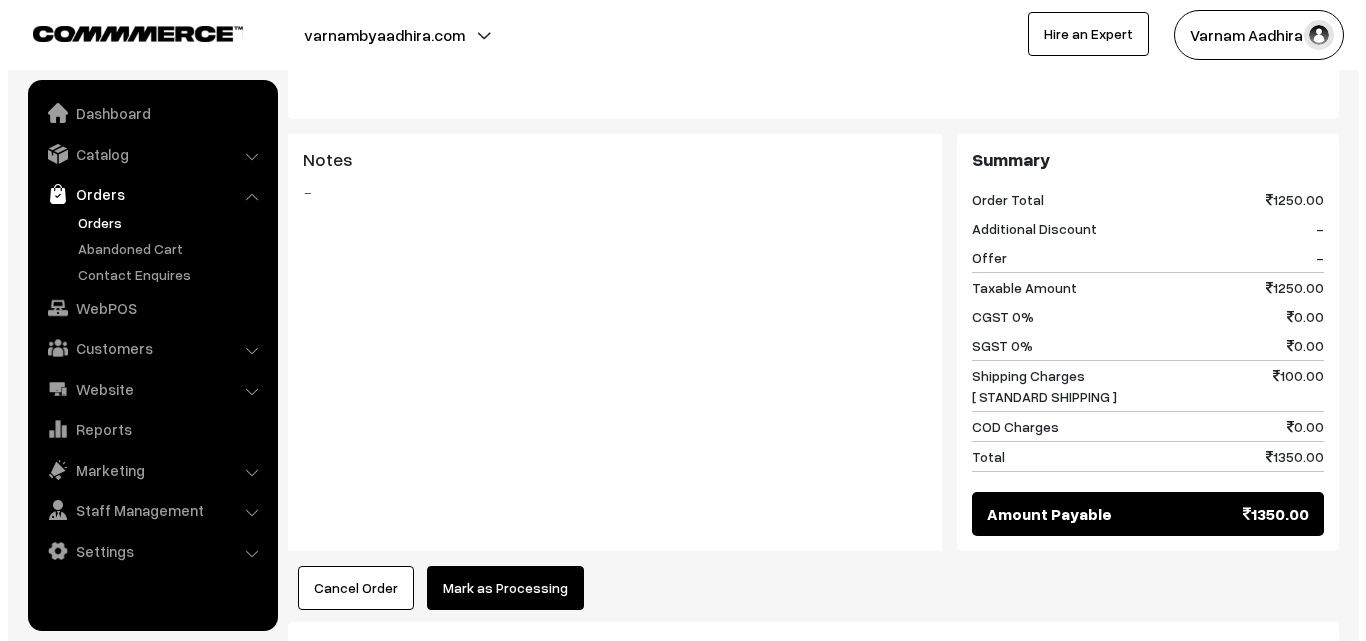scroll, scrollTop: 1207, scrollLeft: 0, axis: vertical 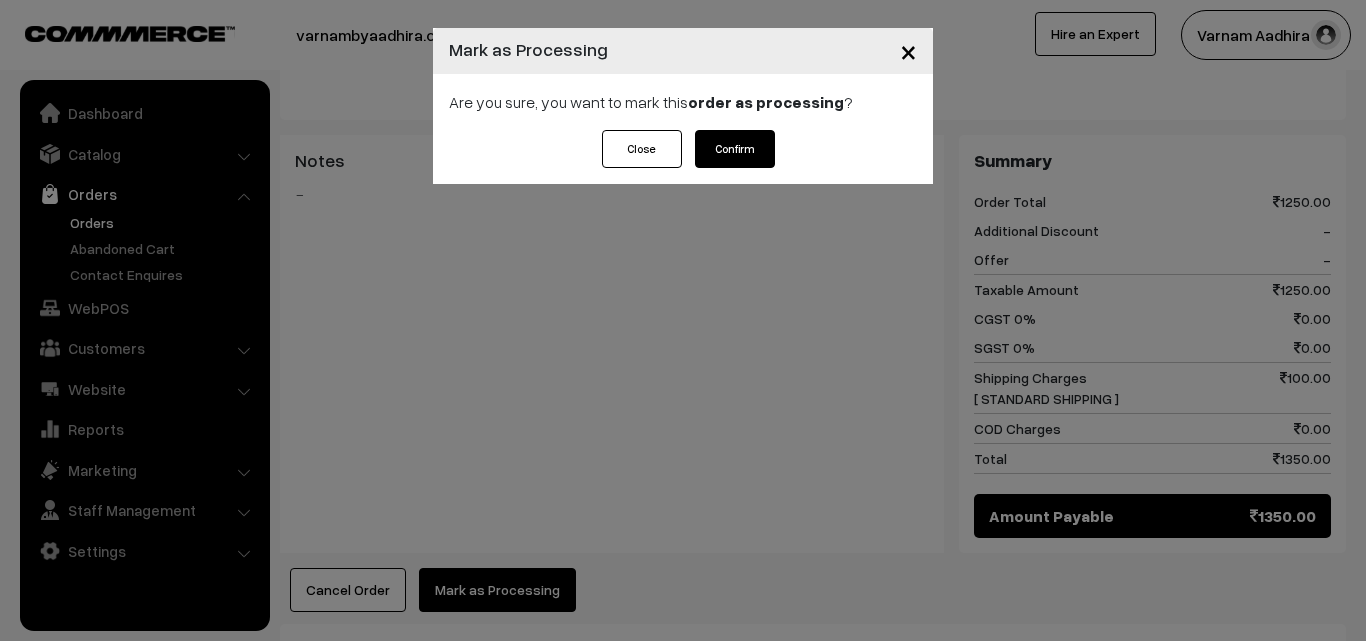 click on "Confirm" at bounding box center (735, 149) 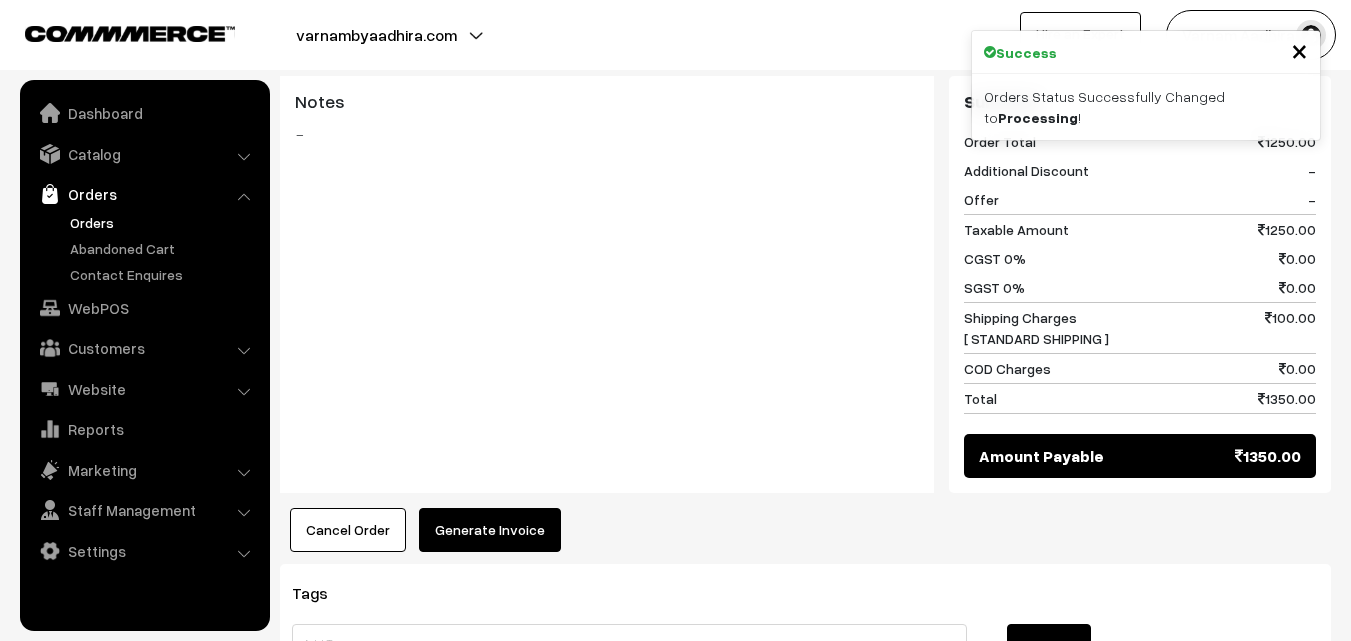 scroll, scrollTop: 1455, scrollLeft: 0, axis: vertical 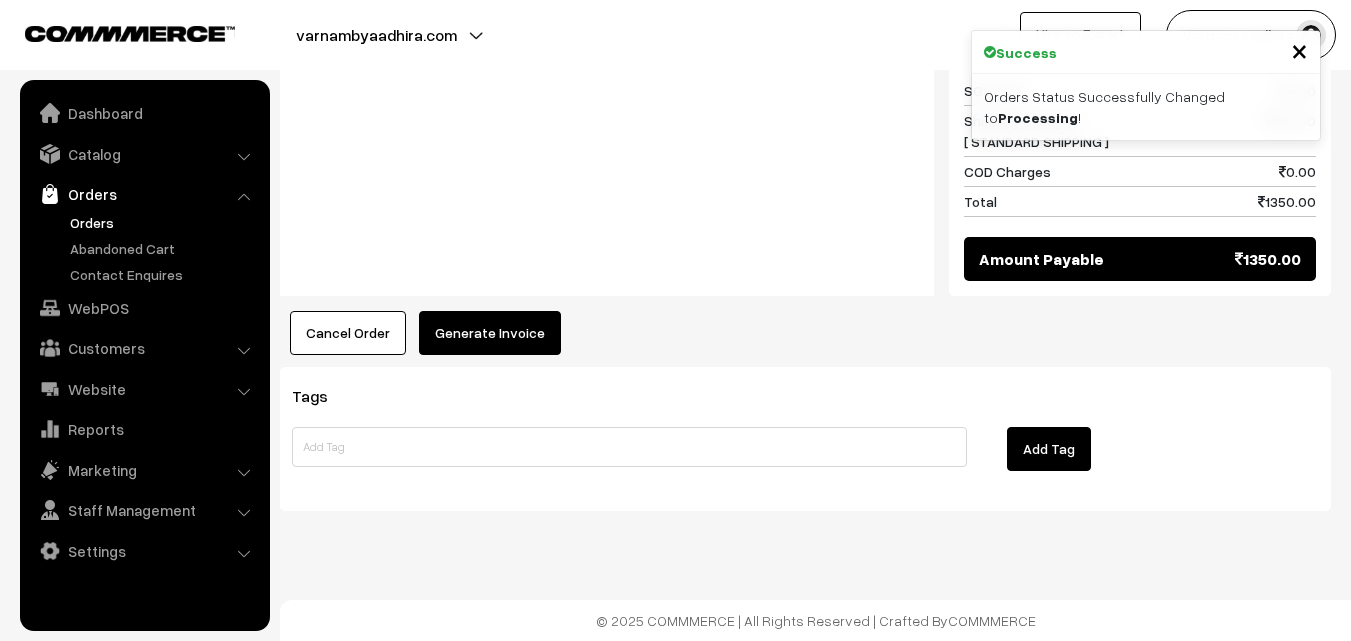click on "Generate Invoice" at bounding box center (490, 333) 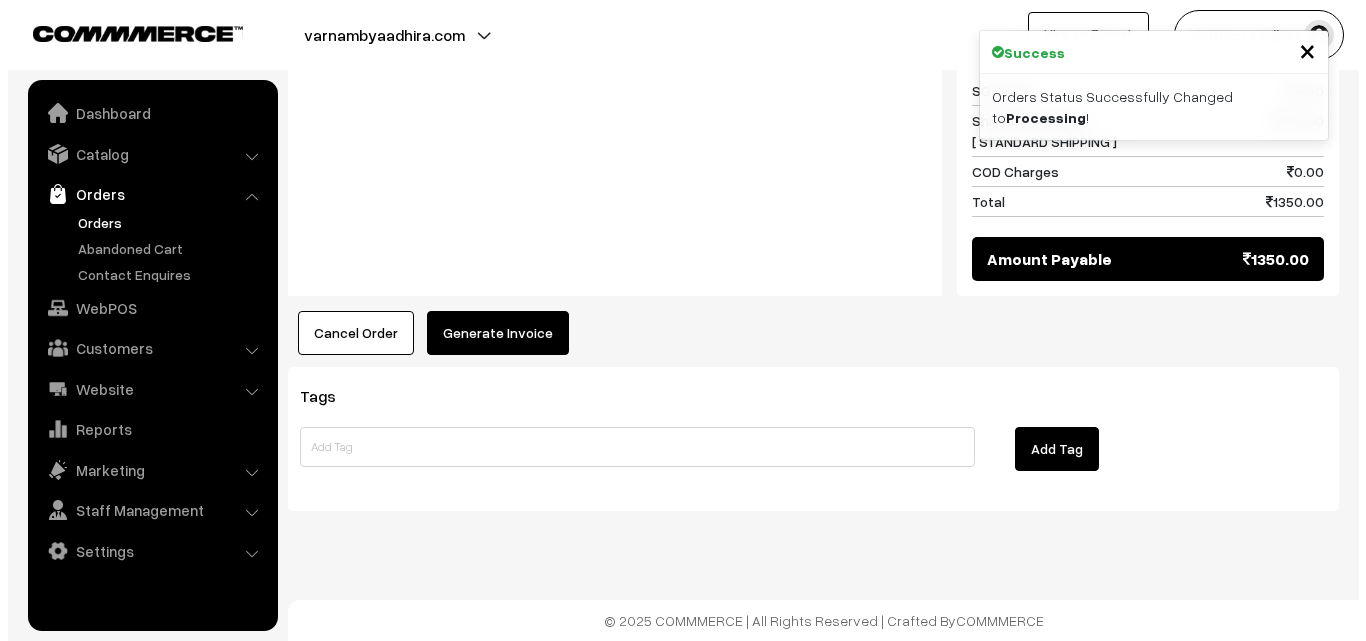 scroll, scrollTop: 1463, scrollLeft: 0, axis: vertical 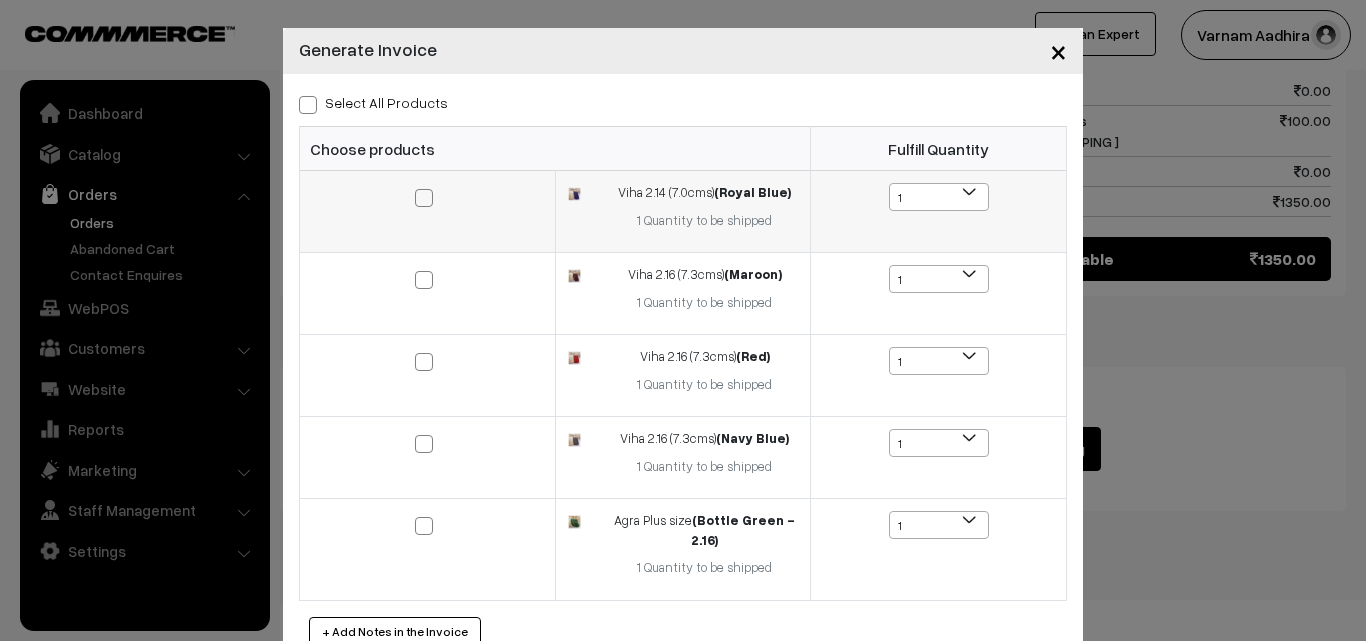 click at bounding box center [424, 198] 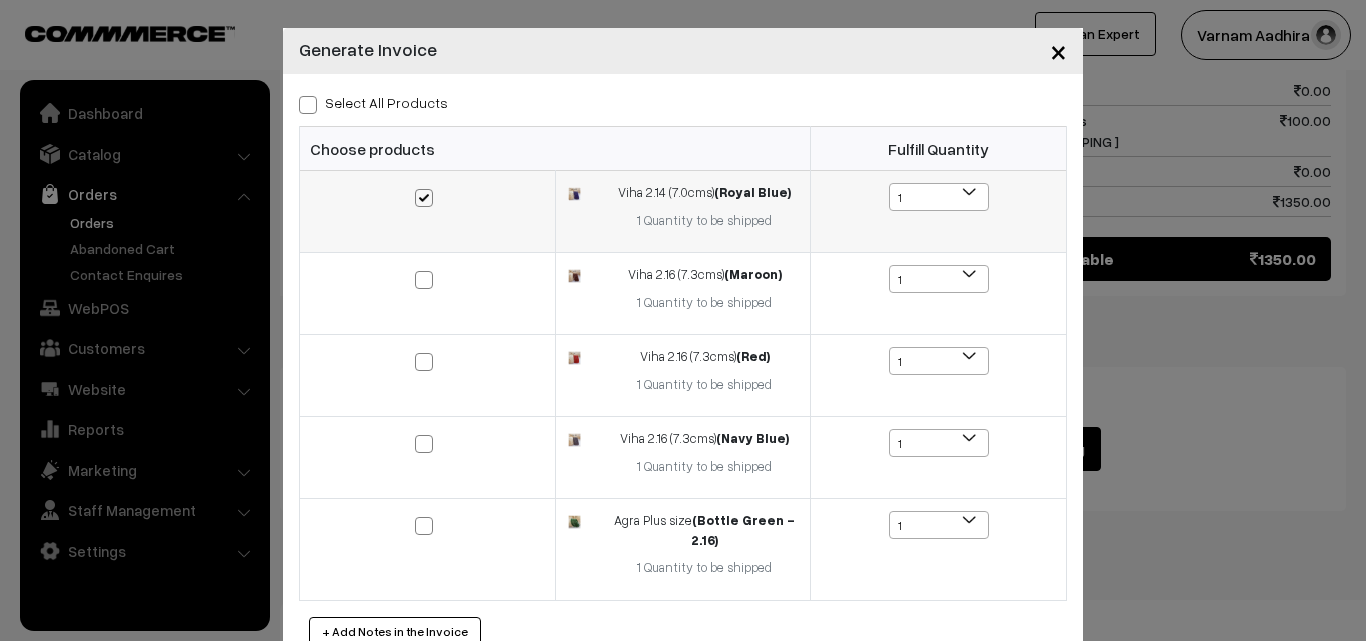 click at bounding box center (424, 198) 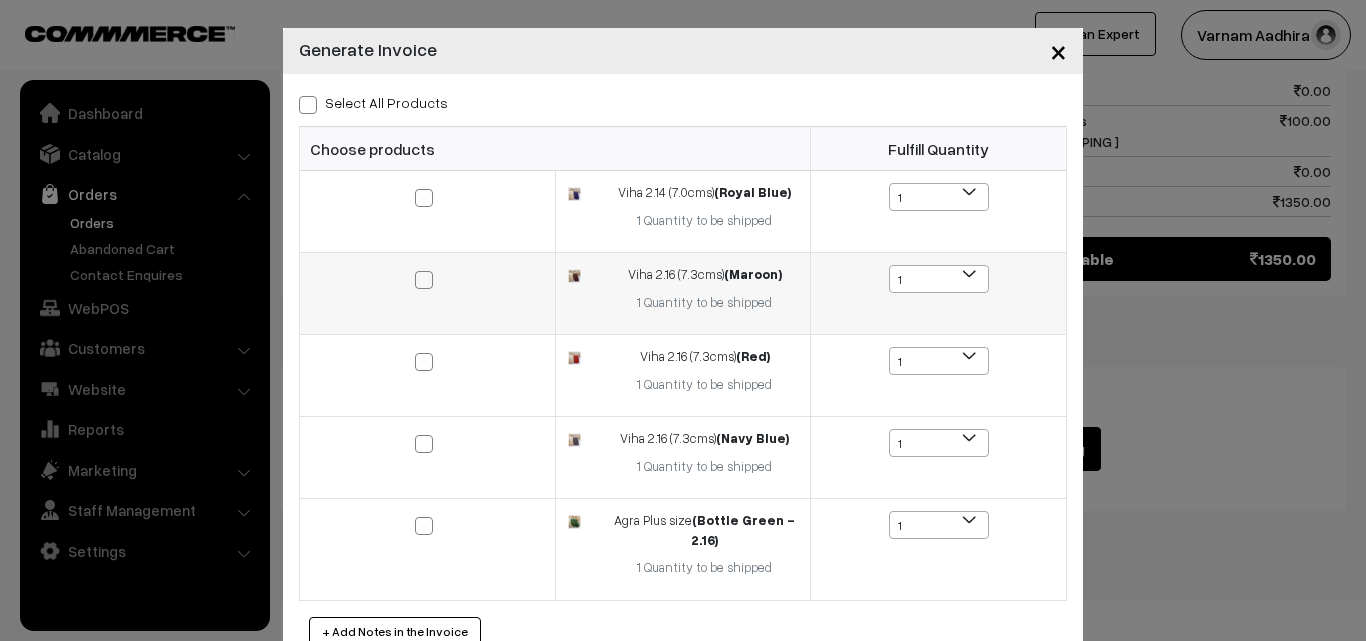 click at bounding box center [424, 280] 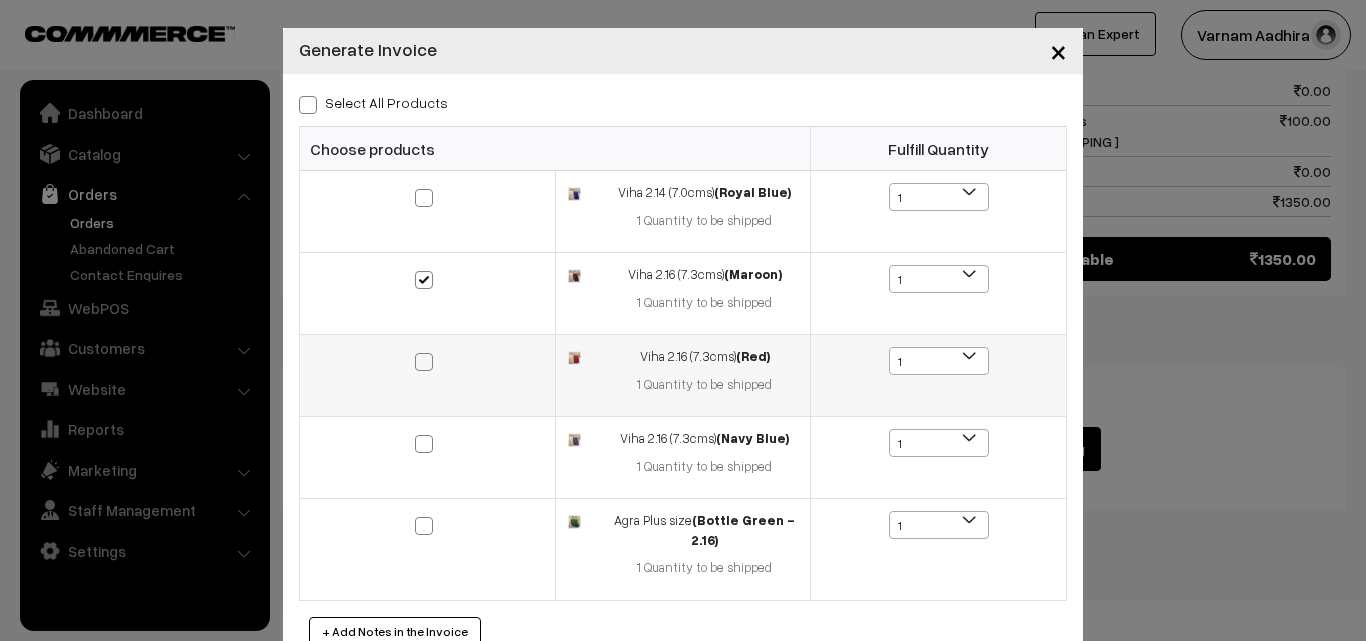 click at bounding box center [424, 362] 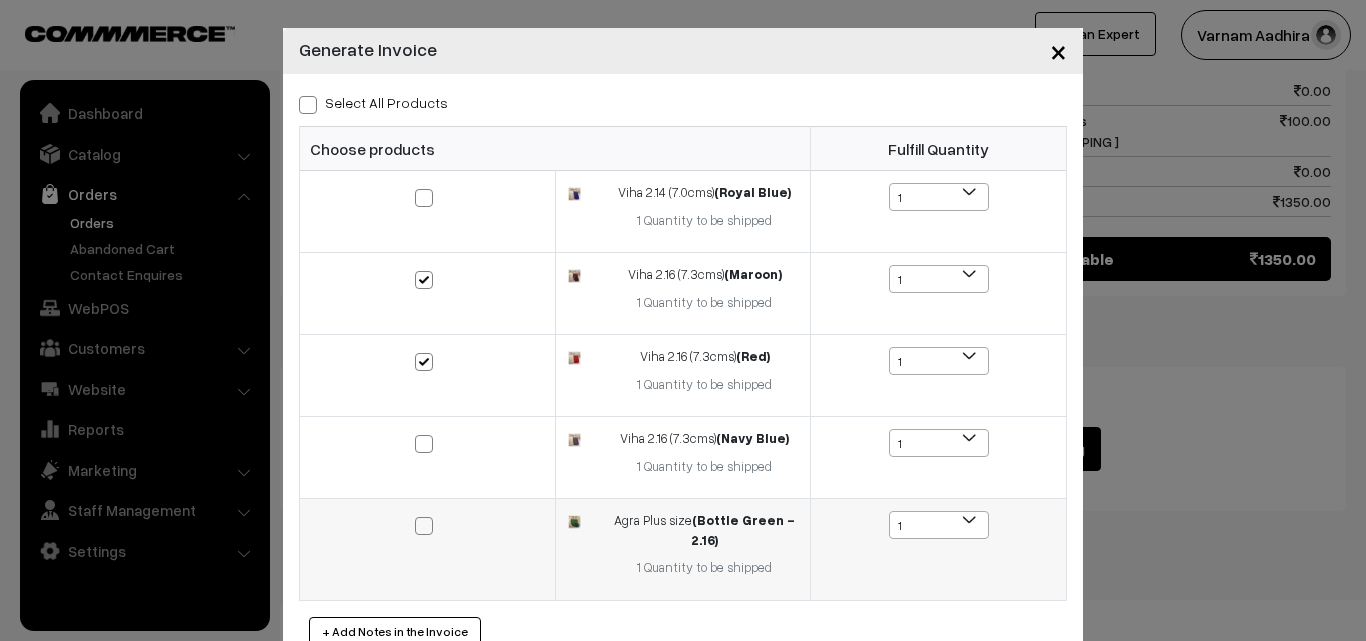 drag, startPoint x: 423, startPoint y: 446, endPoint x: 444, endPoint y: 532, distance: 88.52683 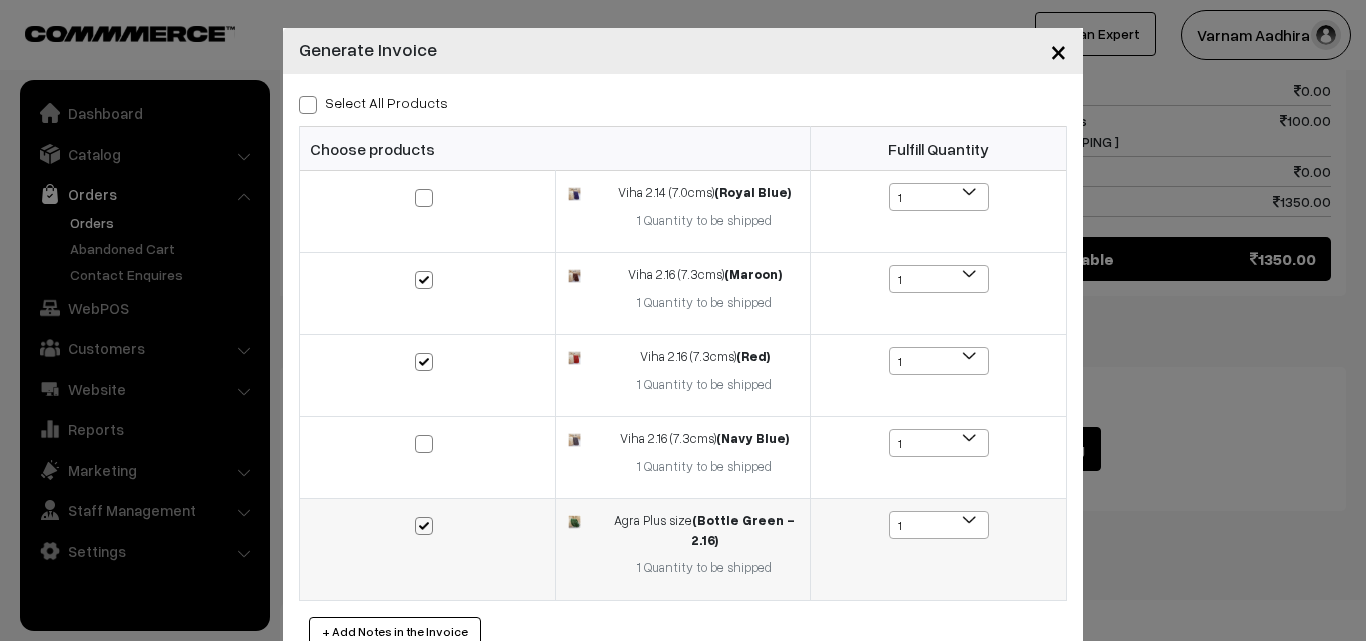 click at bounding box center [424, 526] 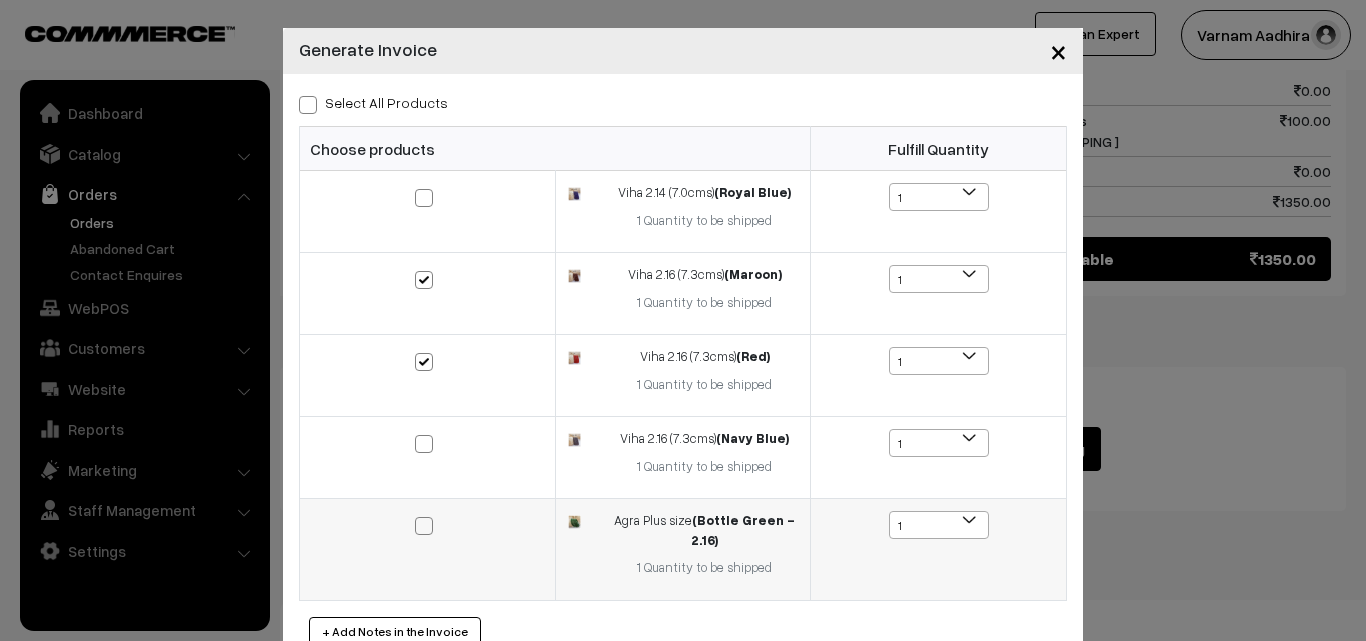 drag, startPoint x: 420, startPoint y: 526, endPoint x: 408, endPoint y: 510, distance: 20 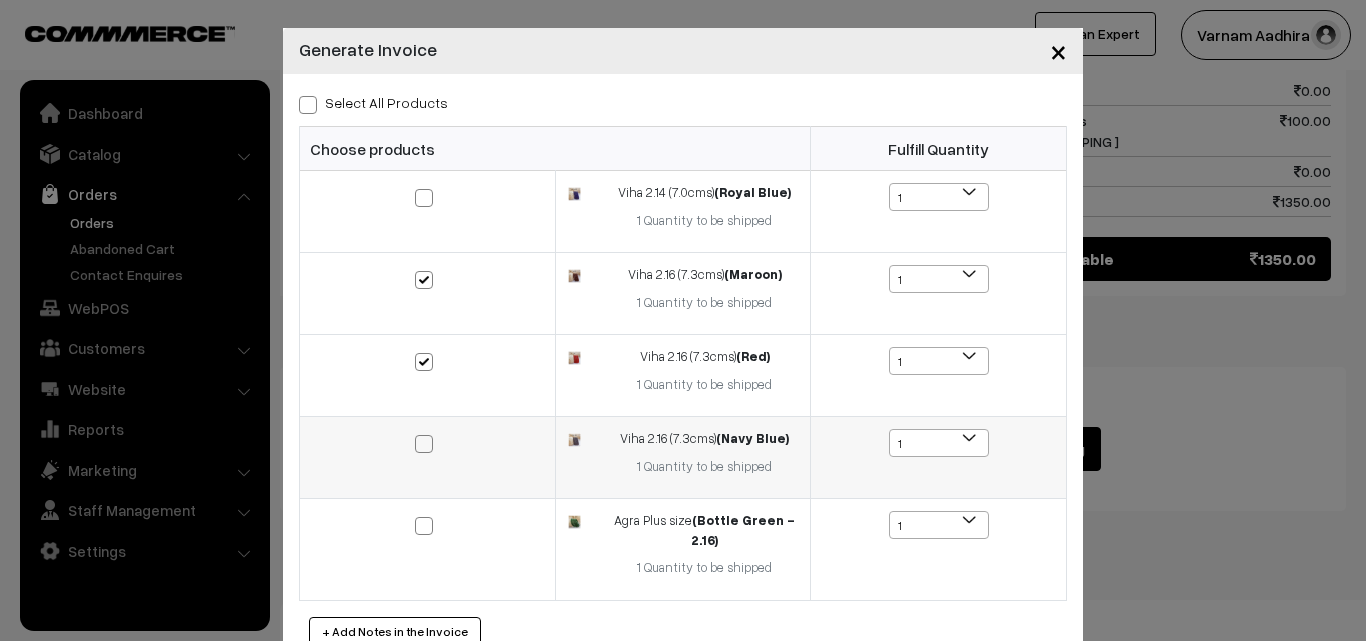 click at bounding box center (424, 444) 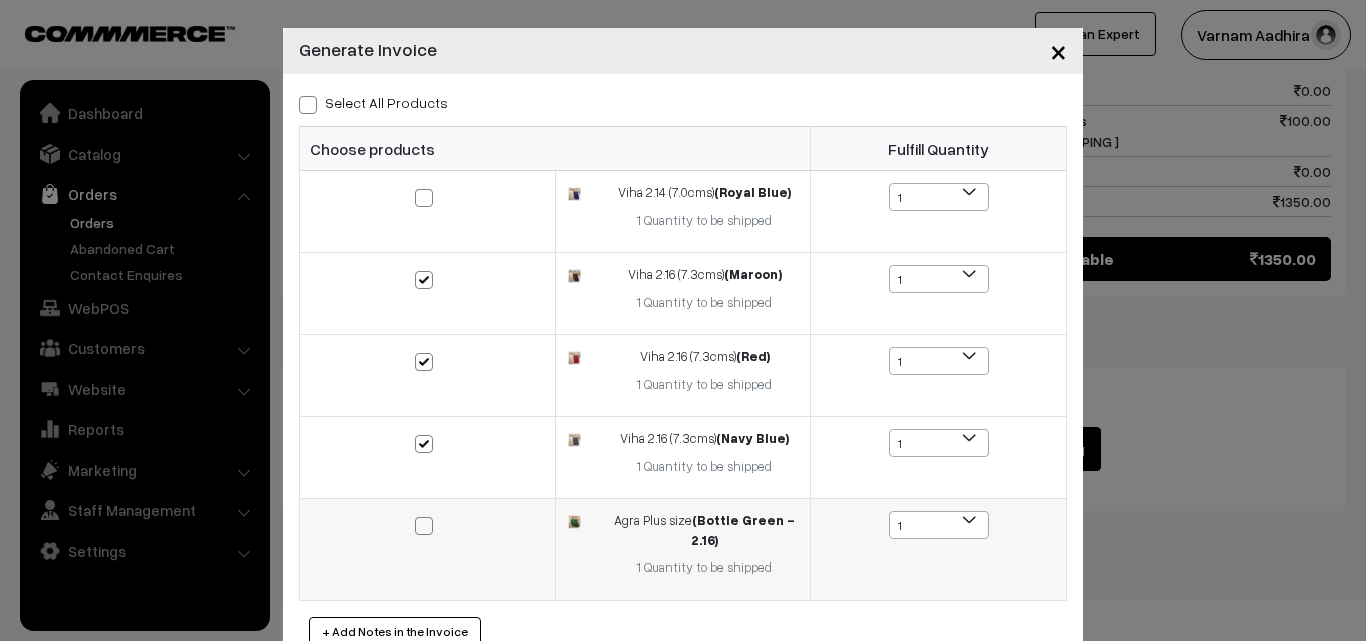drag, startPoint x: 419, startPoint y: 525, endPoint x: 414, endPoint y: 515, distance: 11.18034 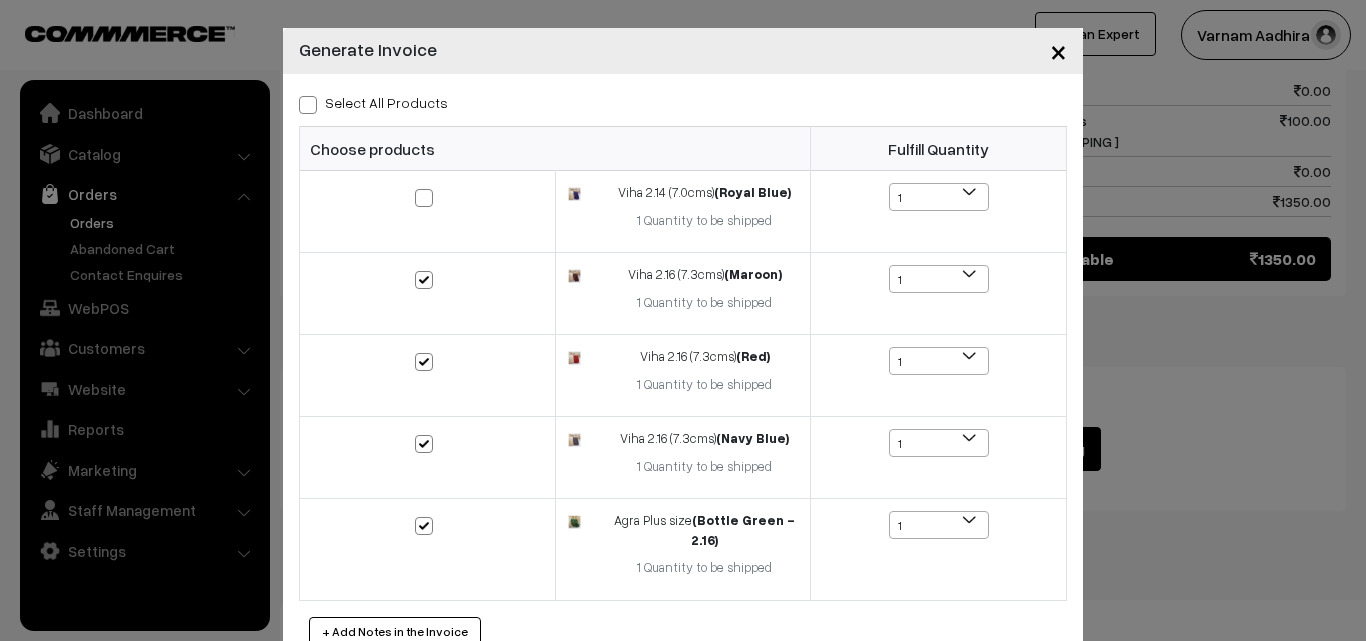 click at bounding box center [308, 105] 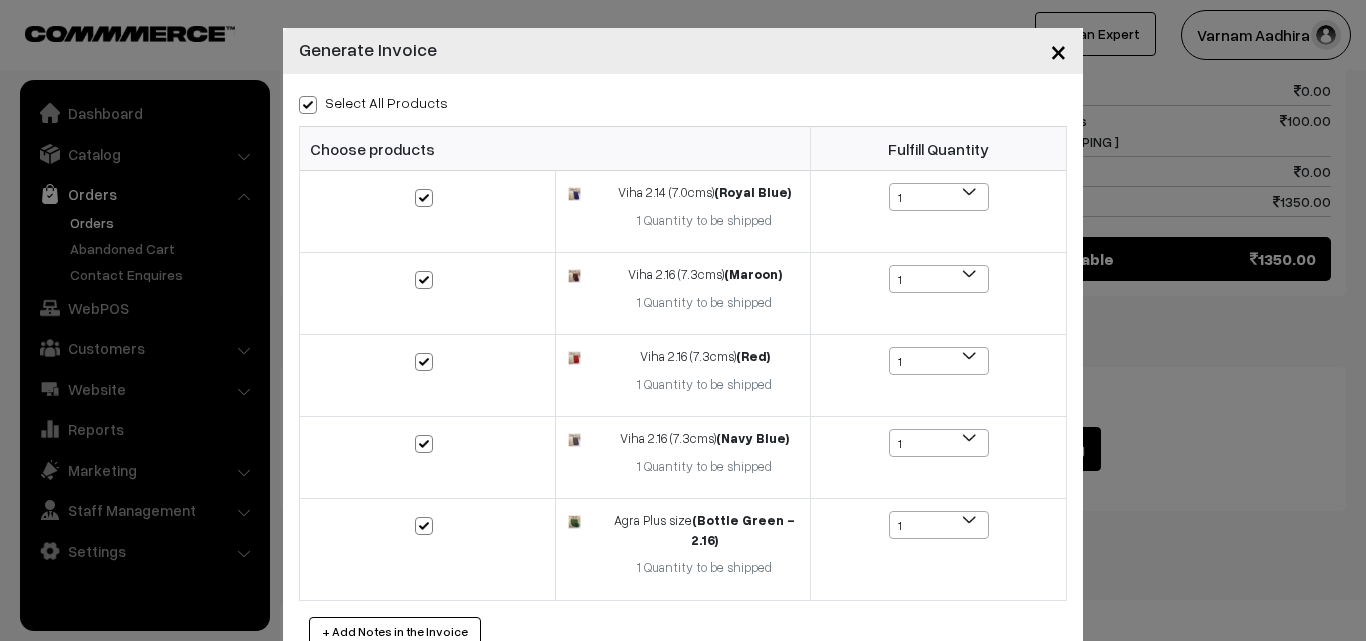 checkbox on "true" 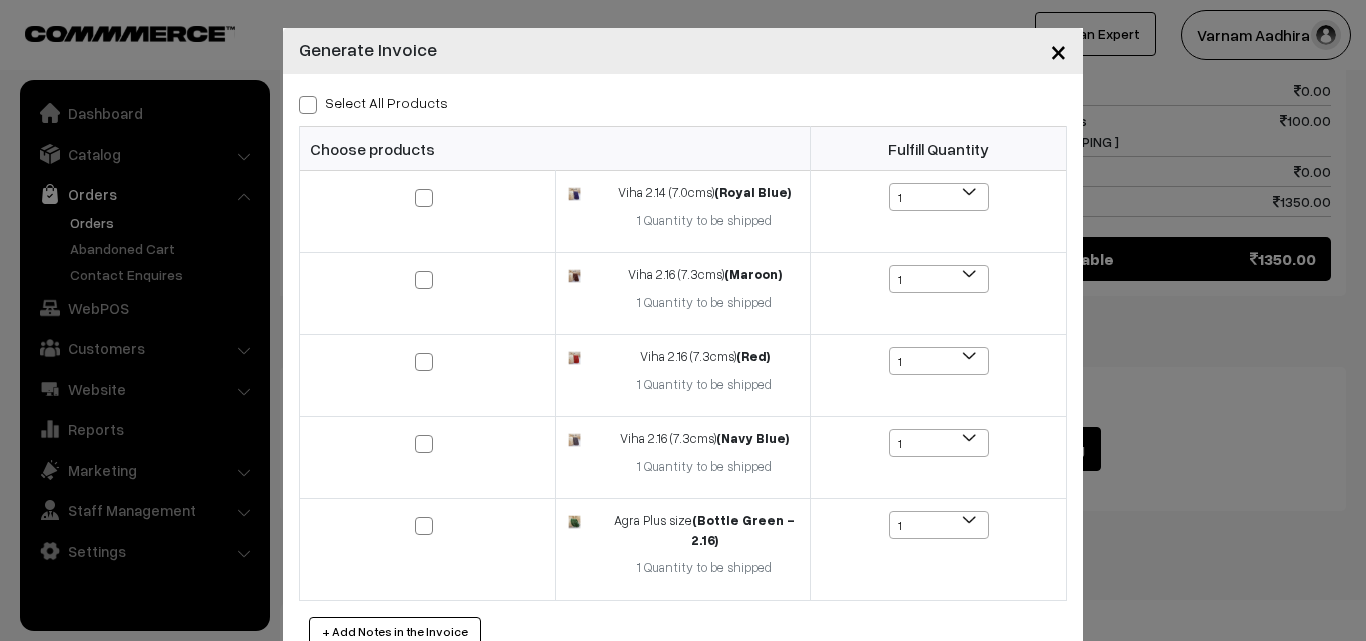 checkbox on "false" 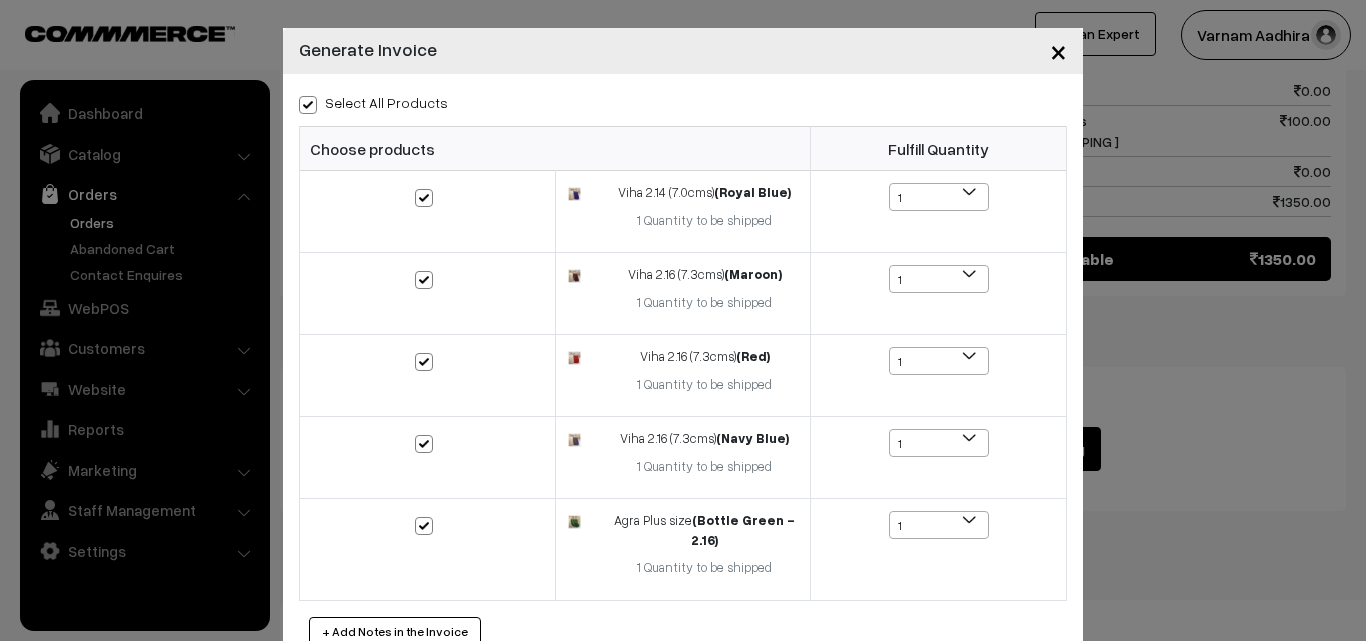 checkbox on "true" 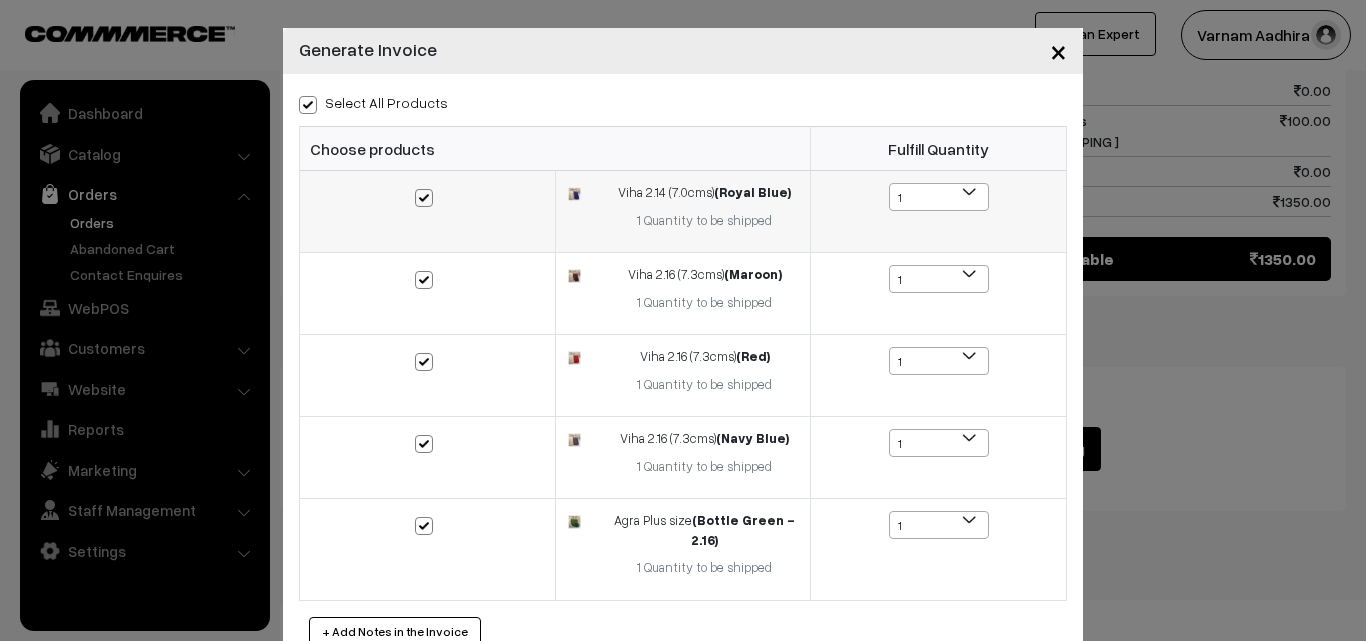 click at bounding box center (424, 198) 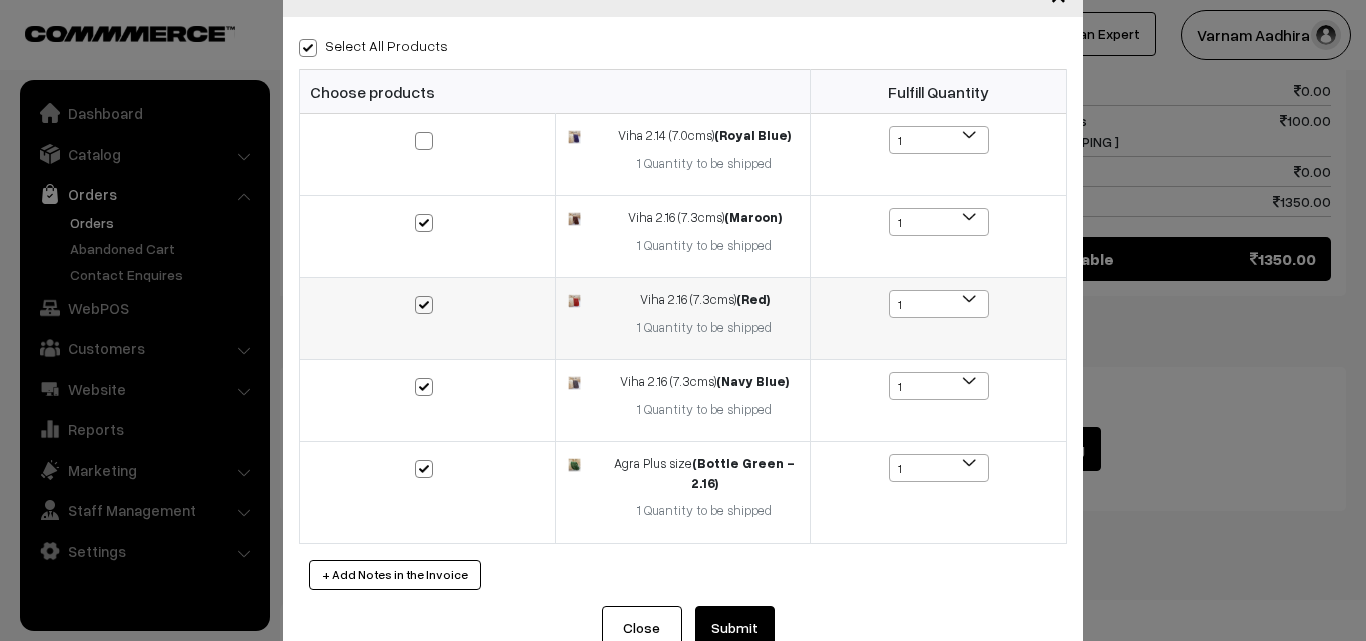scroll, scrollTop: 110, scrollLeft: 0, axis: vertical 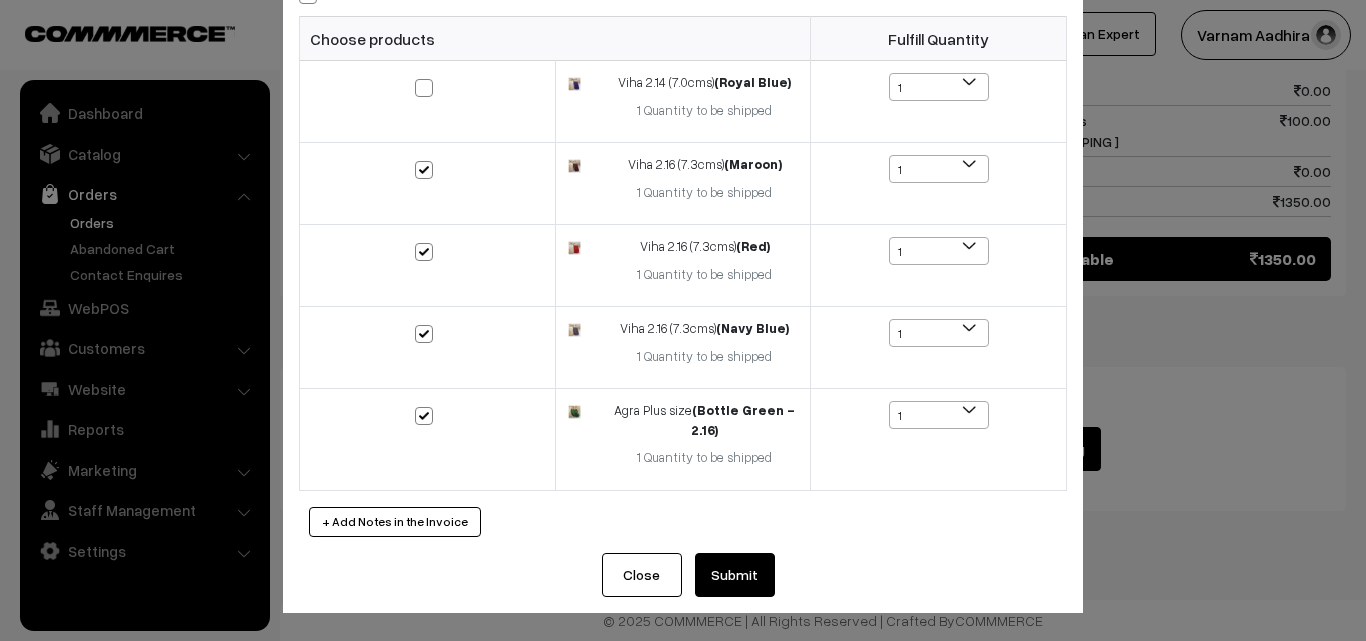 click on "Submit" at bounding box center (735, 575) 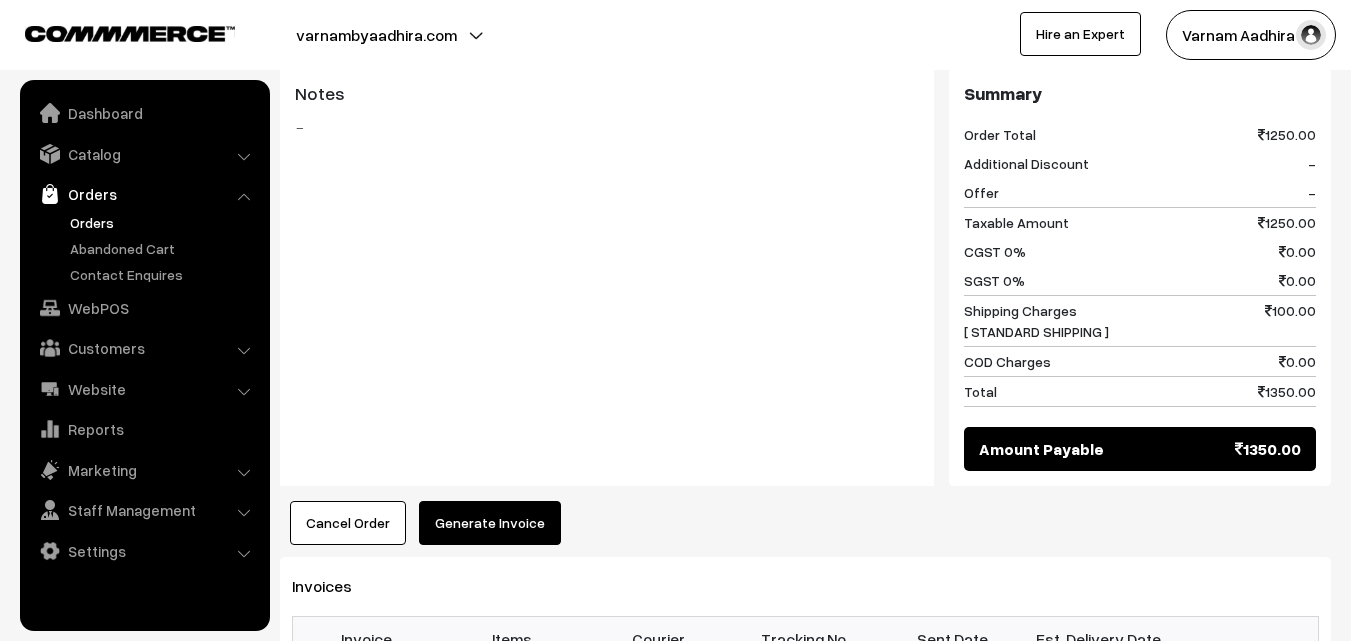 scroll, scrollTop: 1255, scrollLeft: 0, axis: vertical 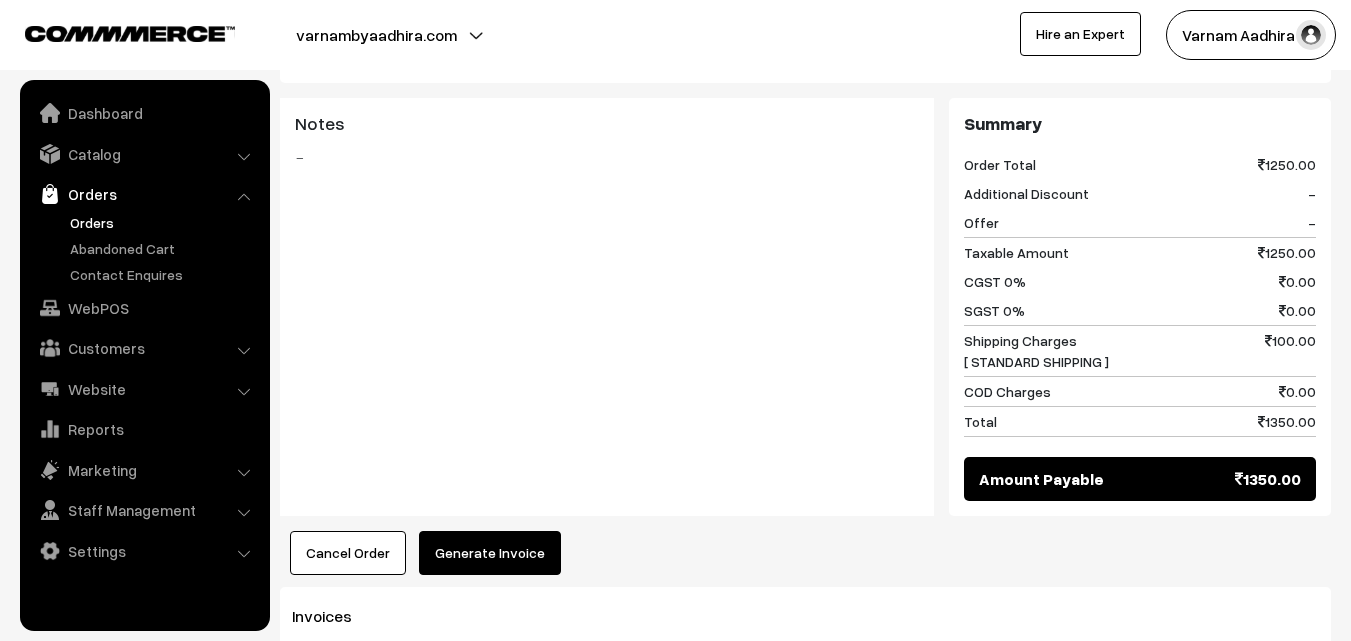 click on "Generate Invoice" at bounding box center (490, 553) 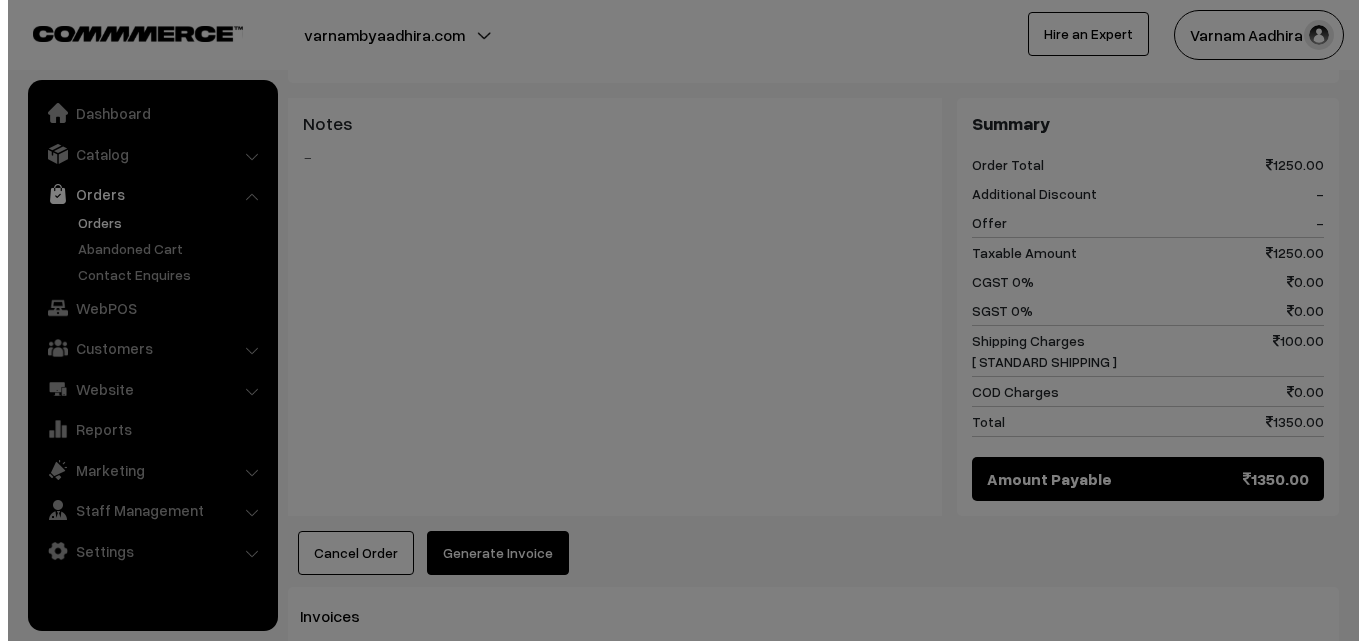 scroll, scrollTop: 1262, scrollLeft: 0, axis: vertical 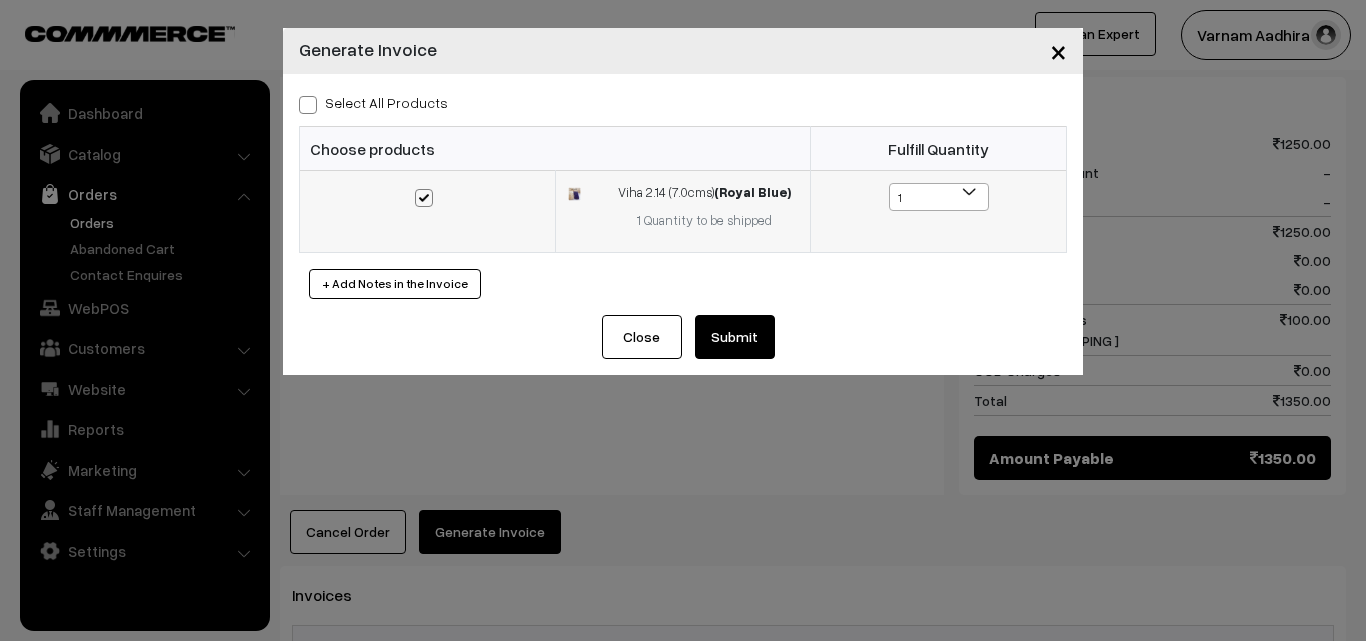 click at bounding box center (424, 198) 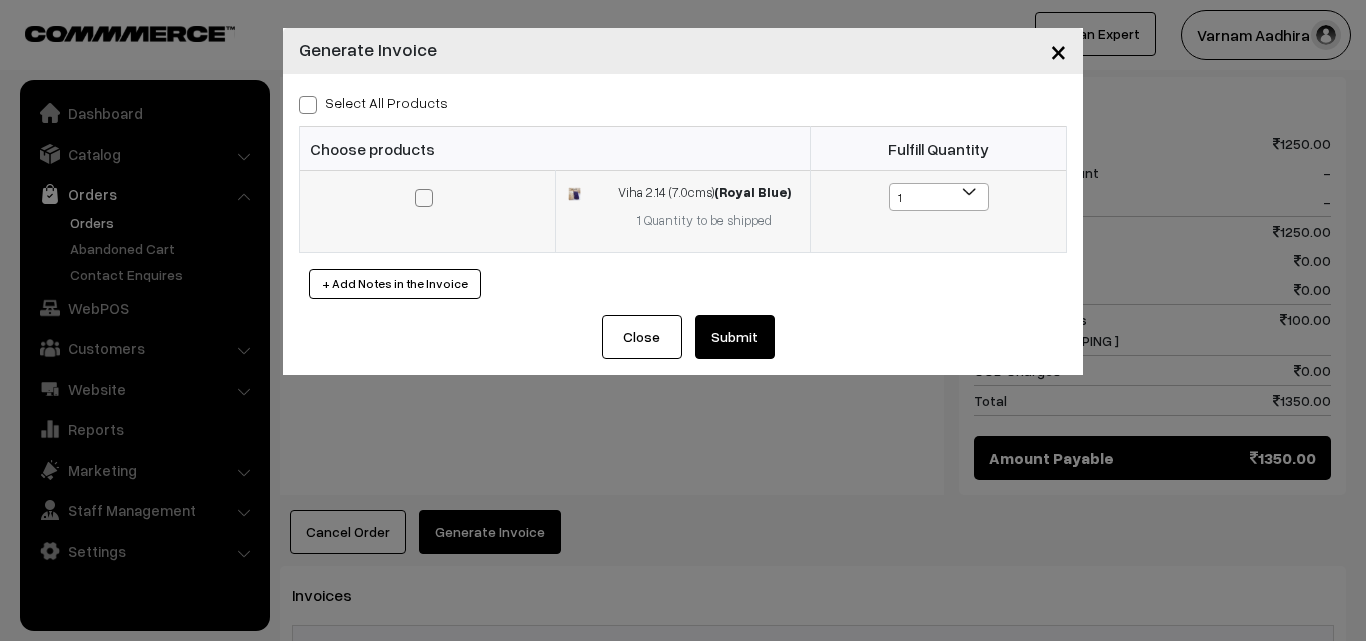 click at bounding box center (424, 198) 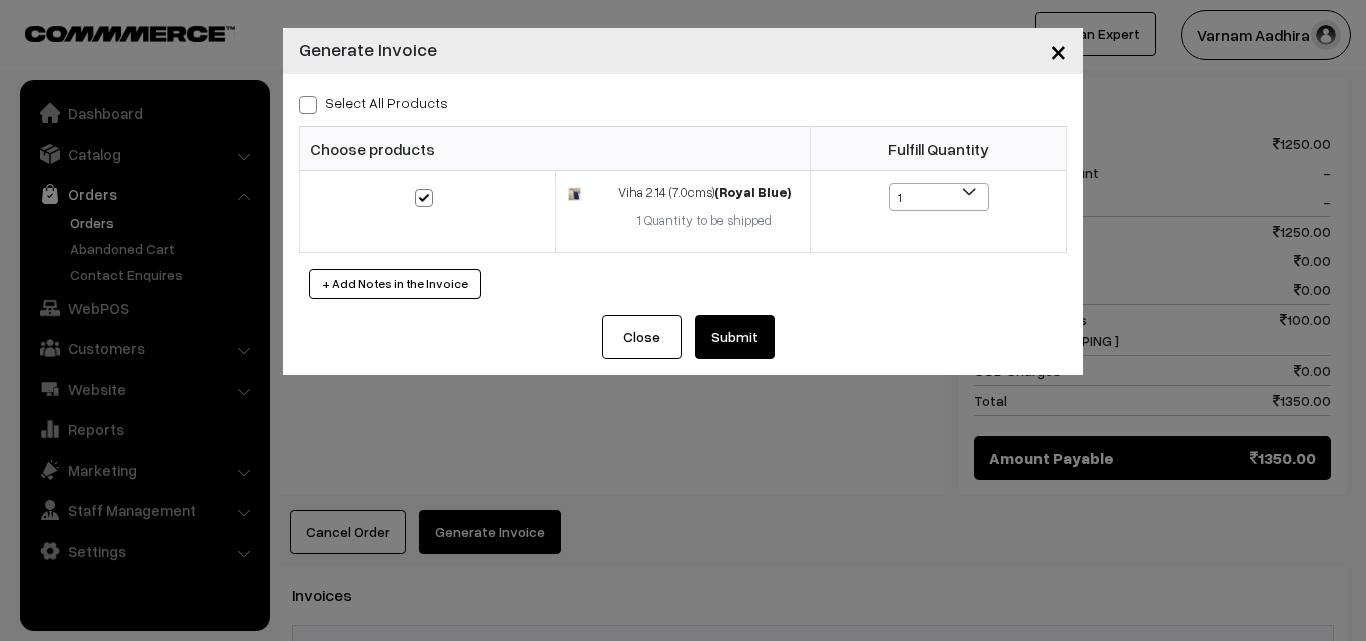 click at bounding box center [308, 105] 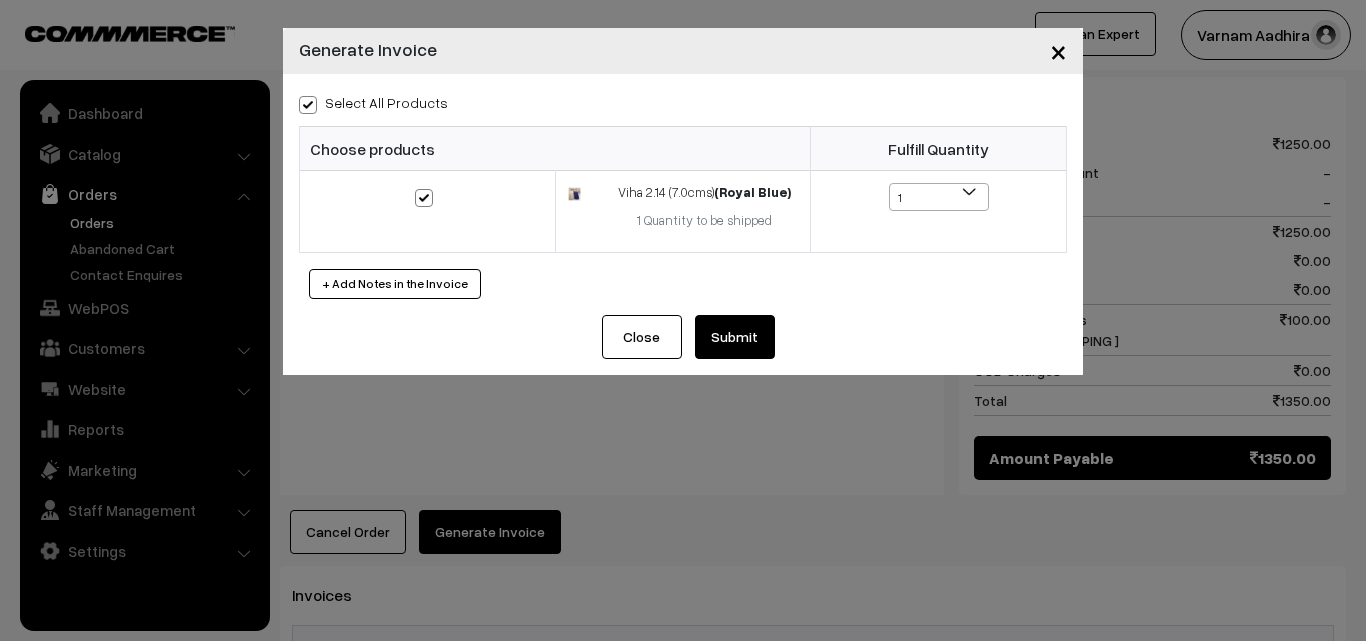 click on "Submit" at bounding box center [735, 337] 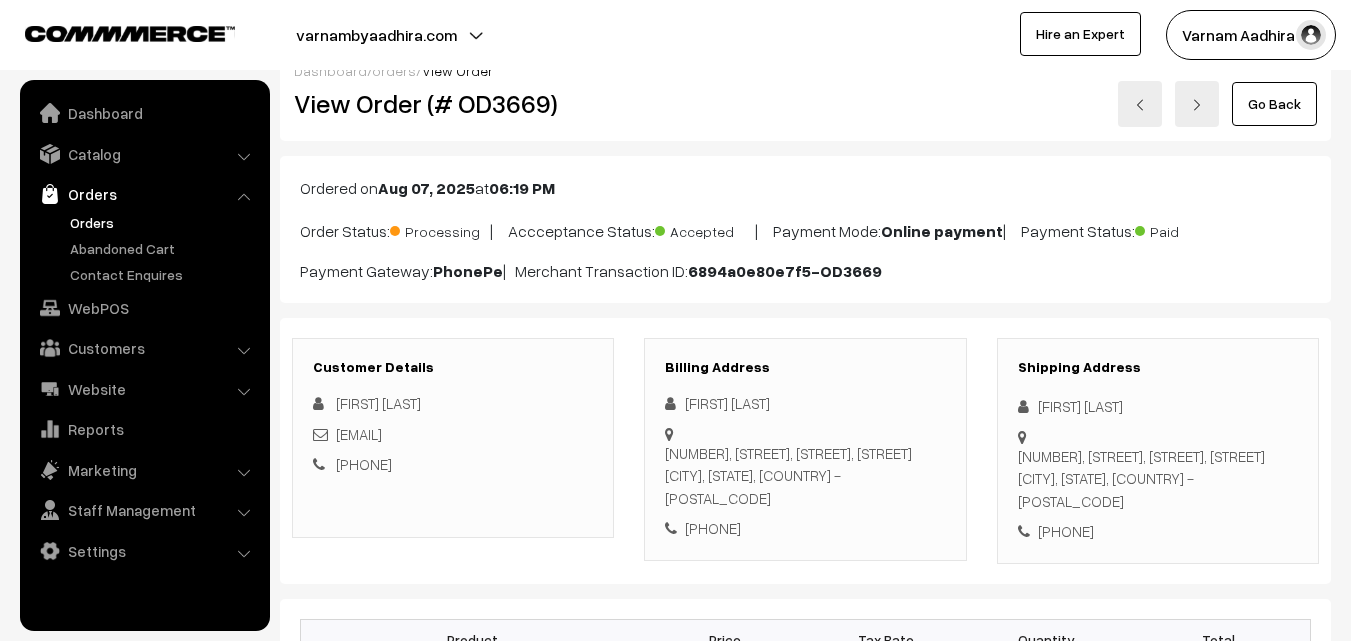 scroll, scrollTop: 0, scrollLeft: 0, axis: both 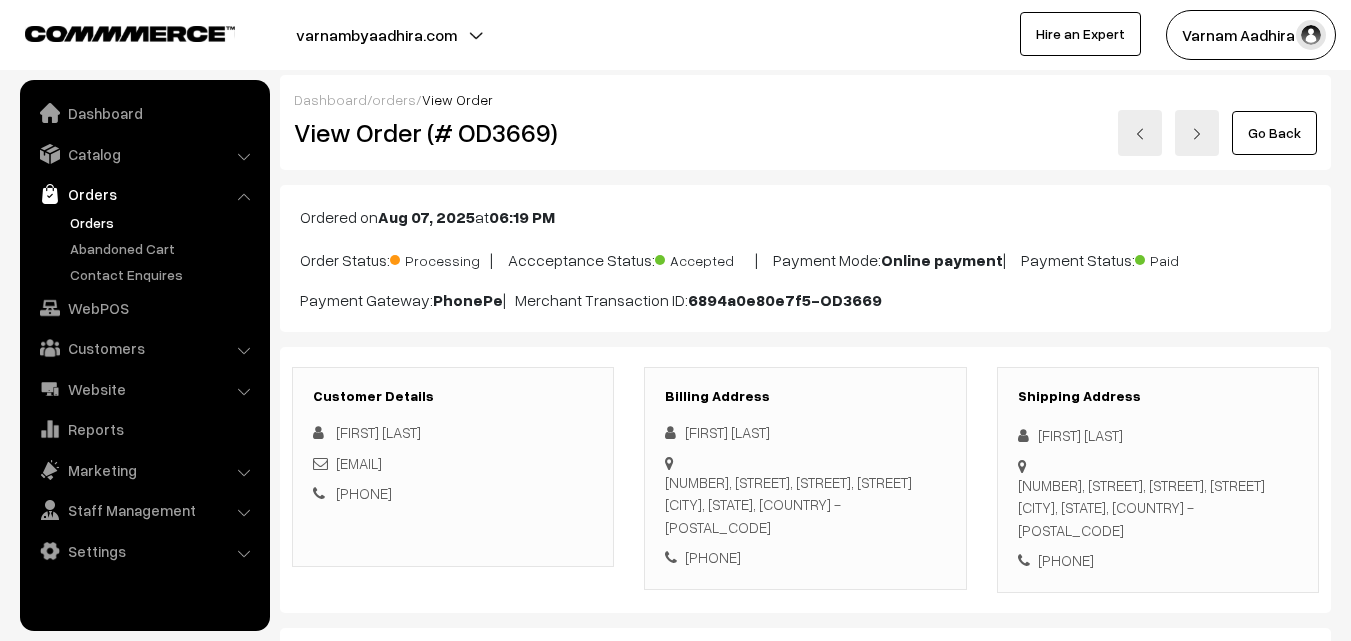 drag, startPoint x: 1286, startPoint y: 139, endPoint x: 1218, endPoint y: 141, distance: 68.0294 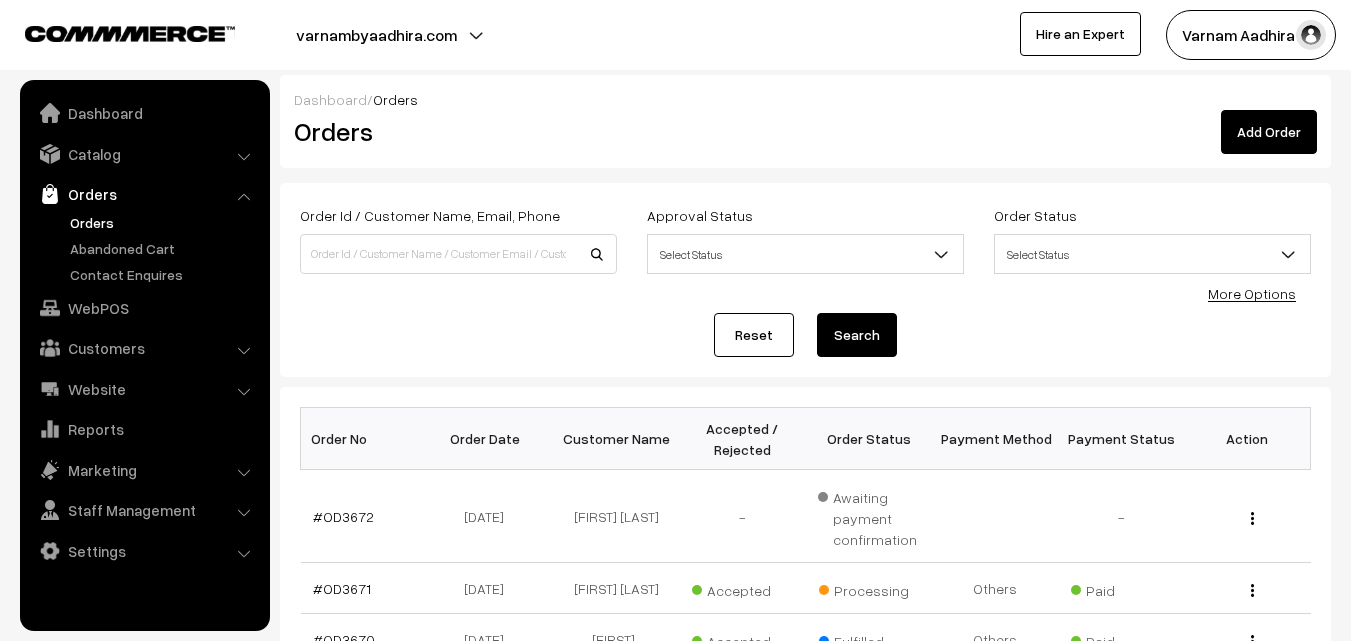 scroll, scrollTop: 0, scrollLeft: 0, axis: both 